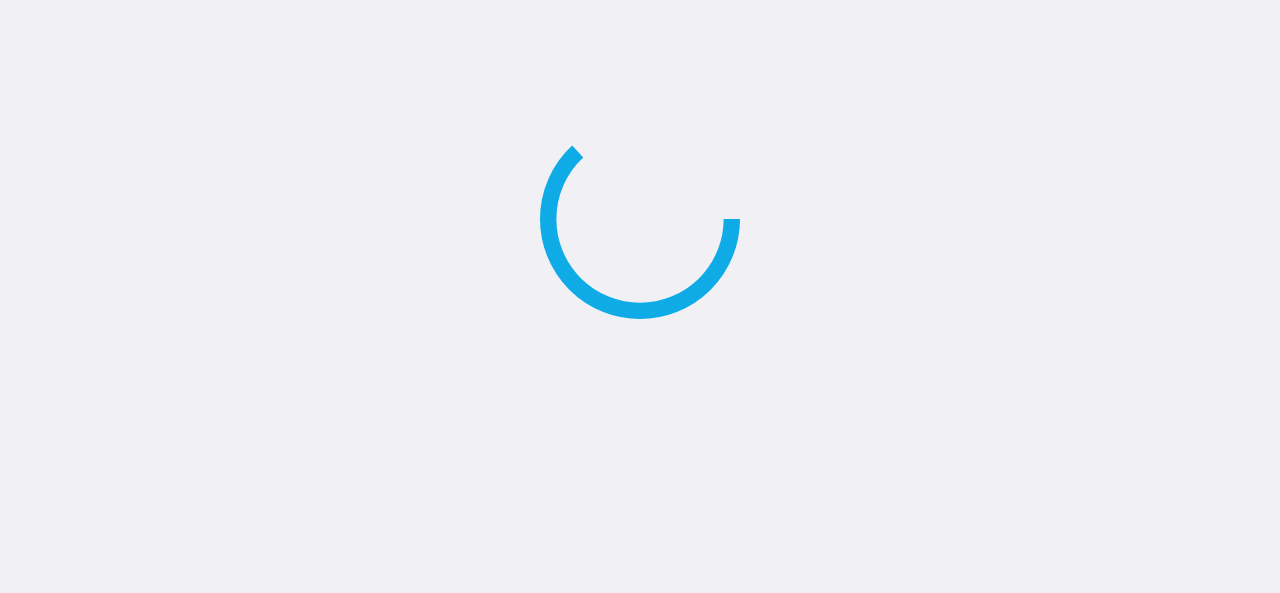scroll, scrollTop: 0, scrollLeft: 0, axis: both 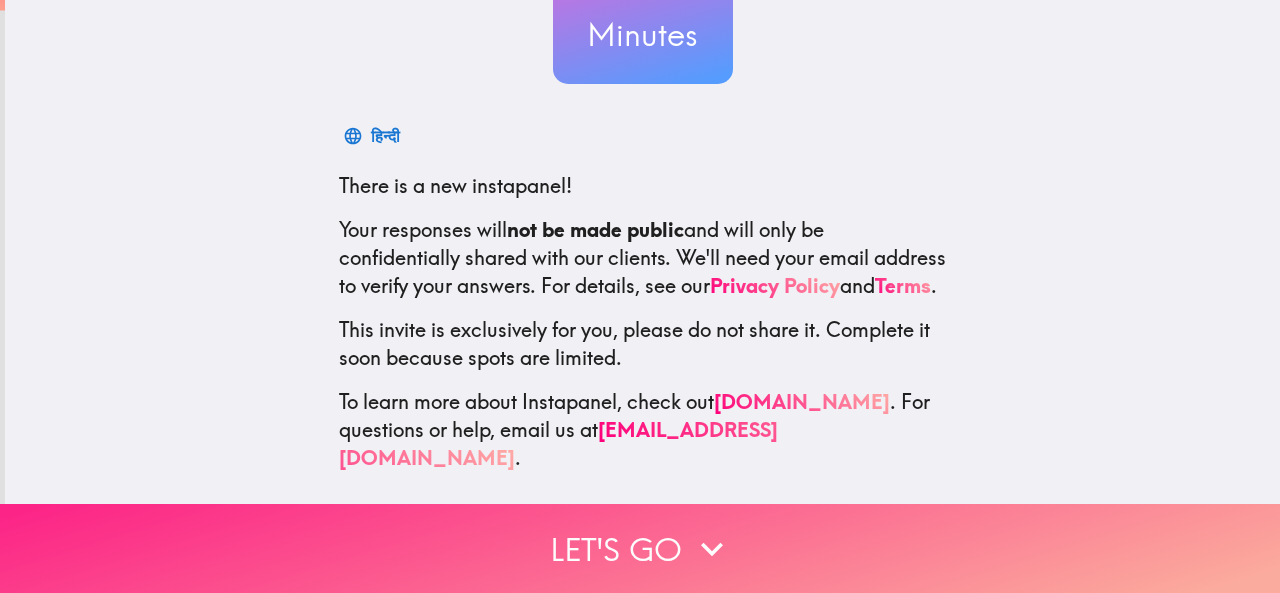 click 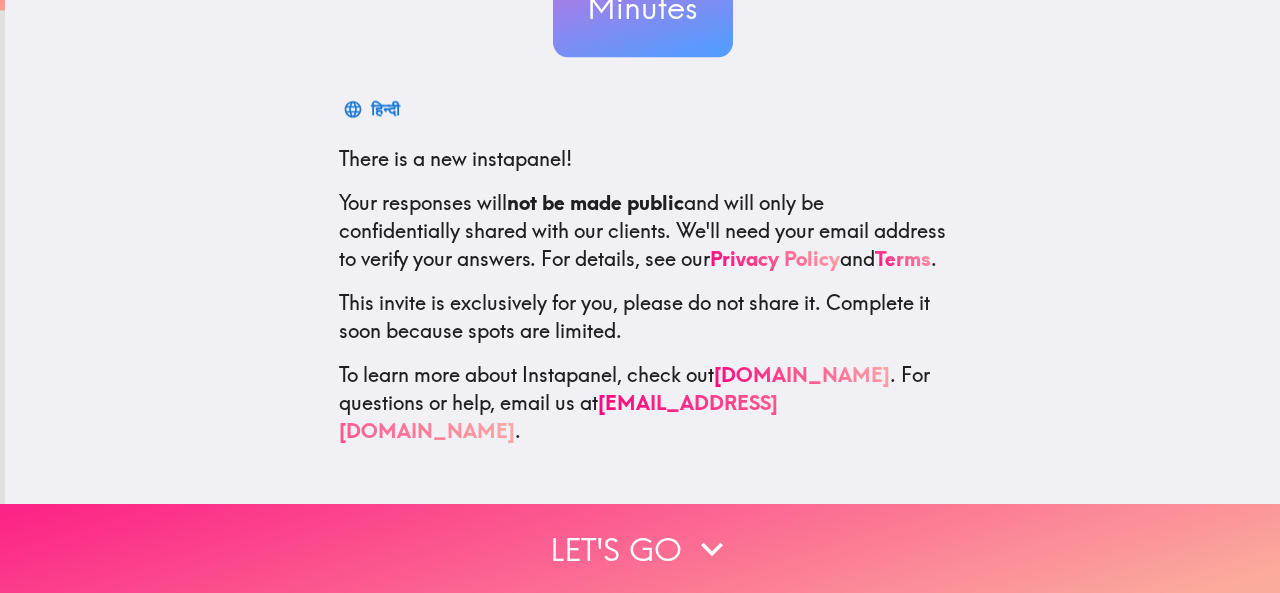 scroll, scrollTop: 0, scrollLeft: 0, axis: both 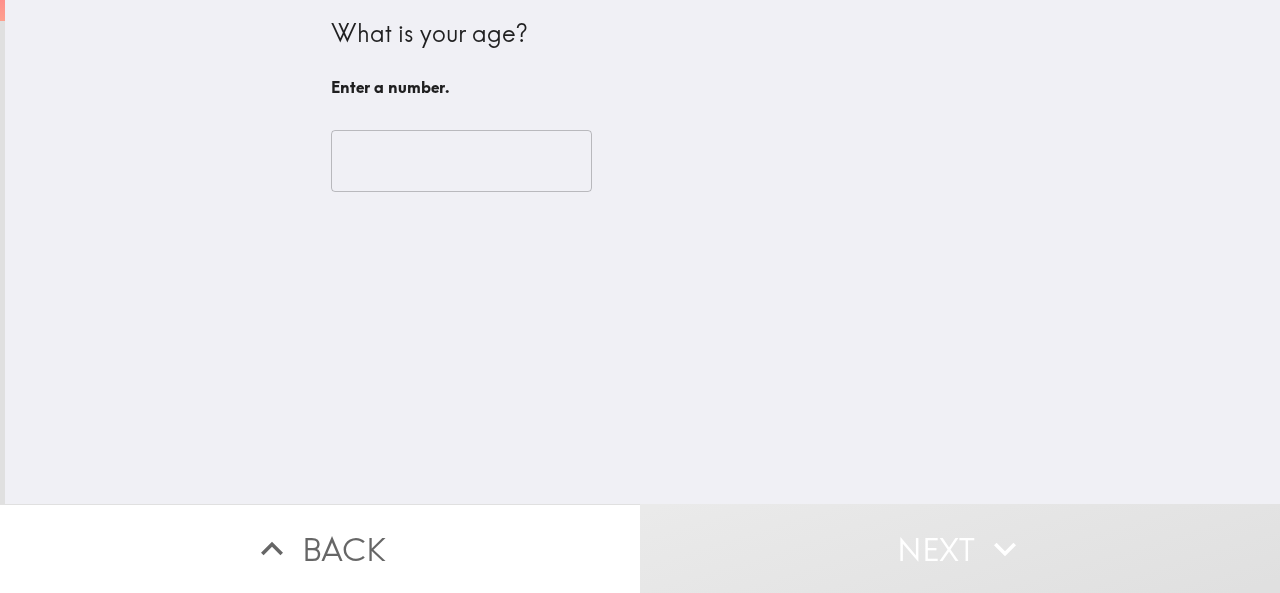 click at bounding box center [461, 161] 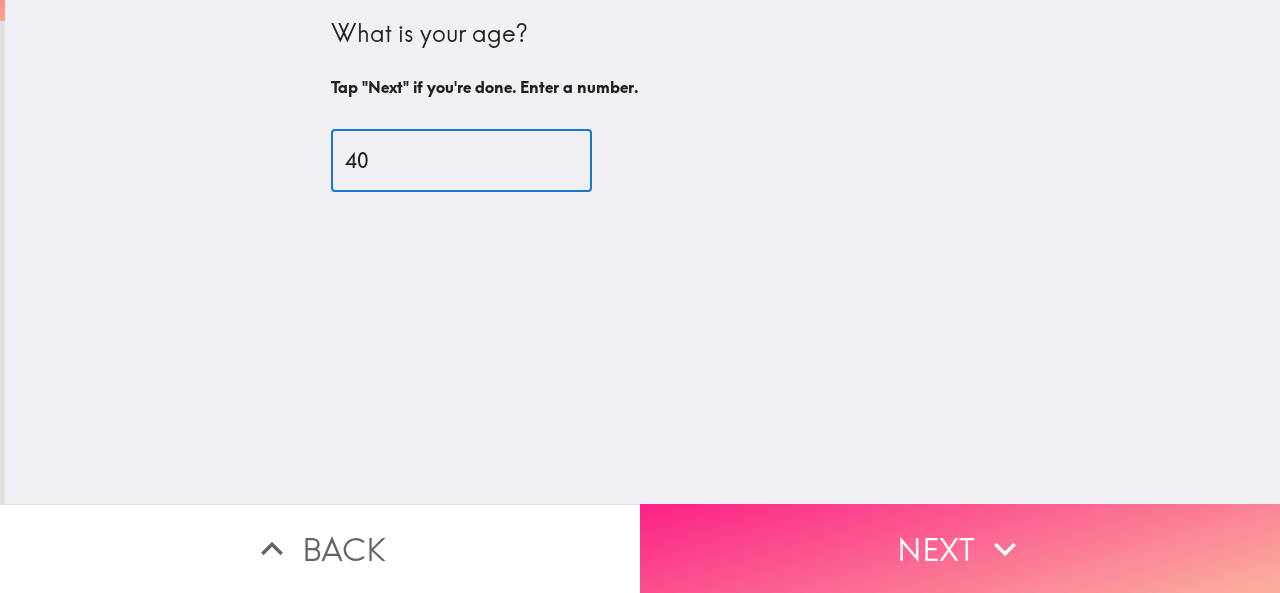 type on "40" 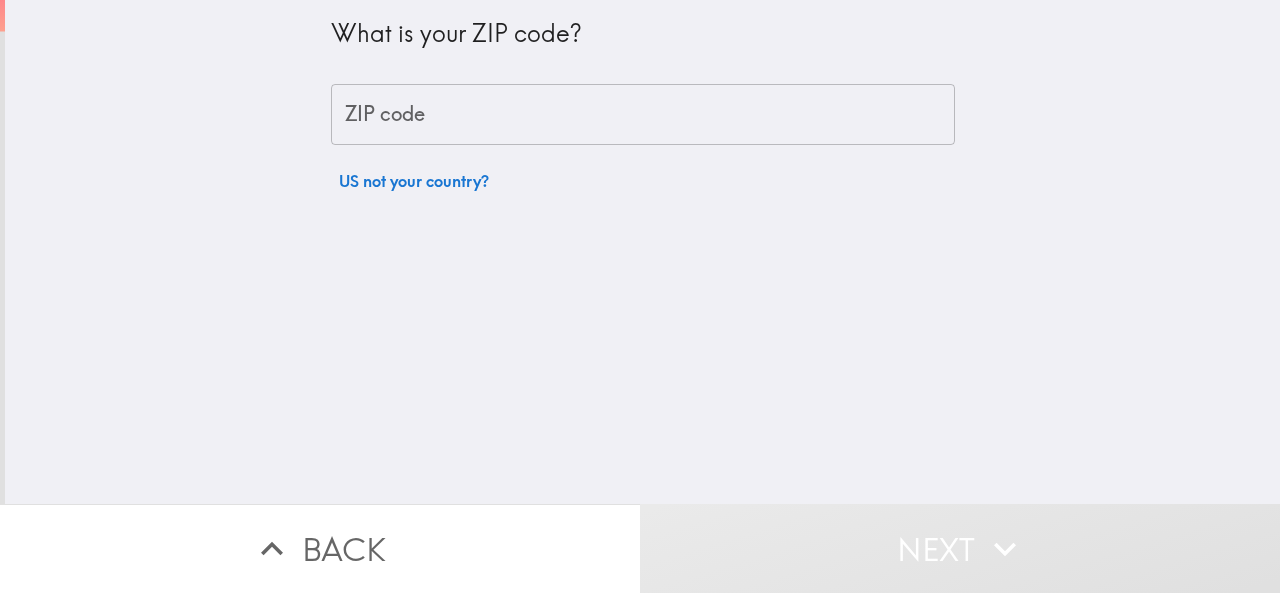 click on "ZIP code" at bounding box center [643, 115] 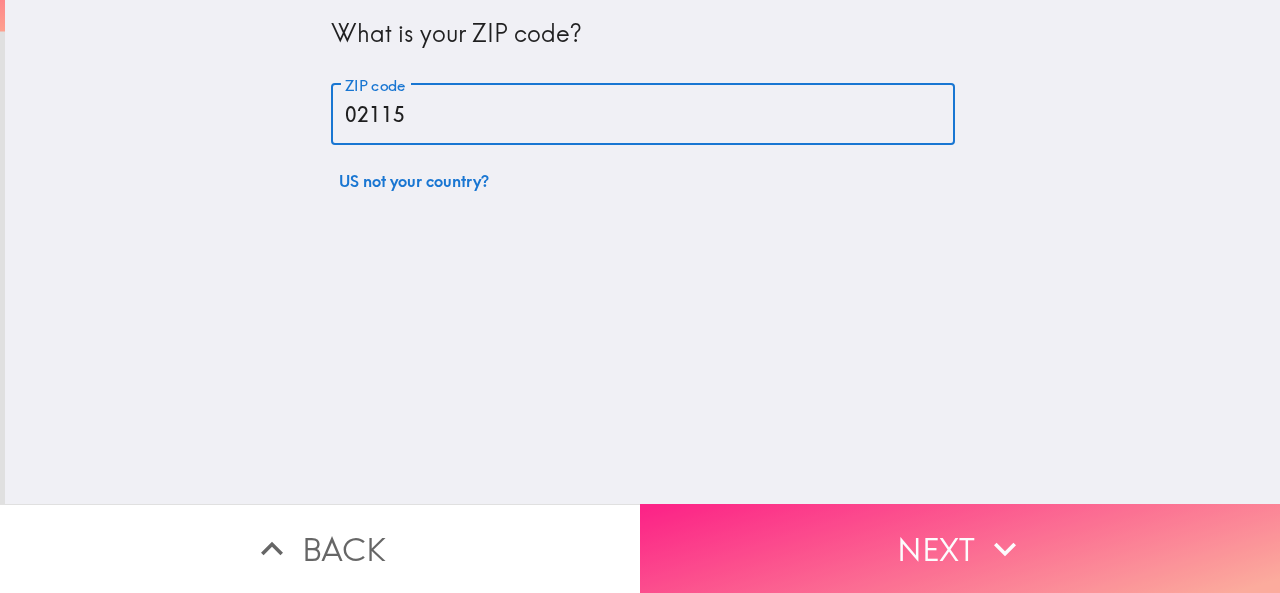 type on "02115" 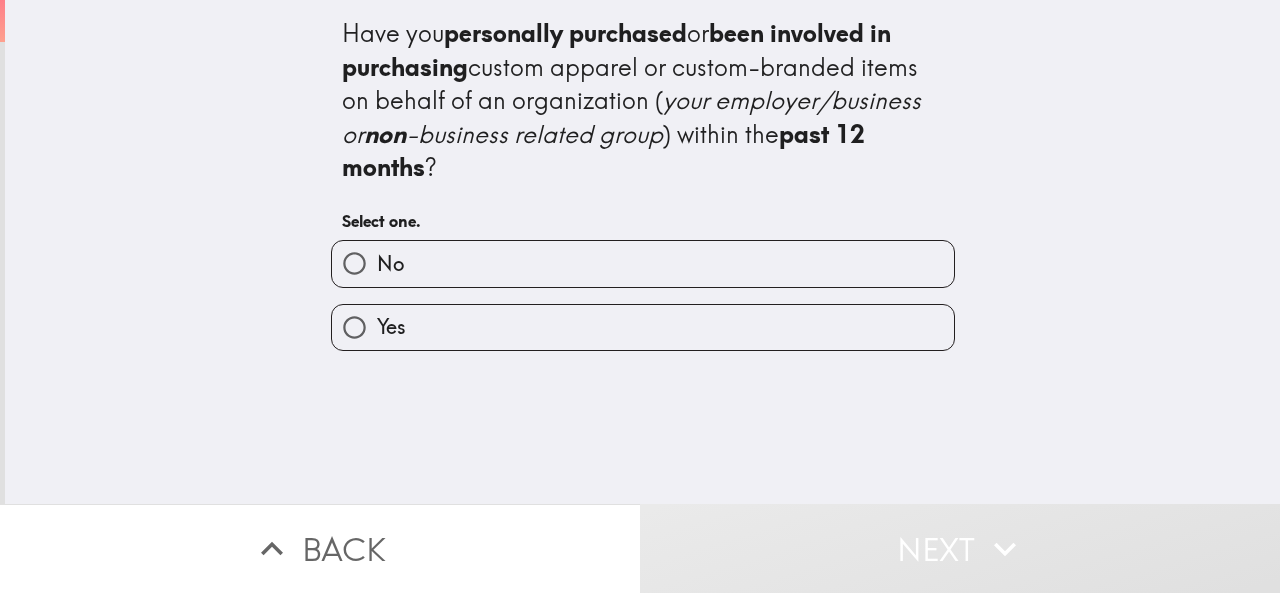 click on "Yes" at bounding box center (391, 327) 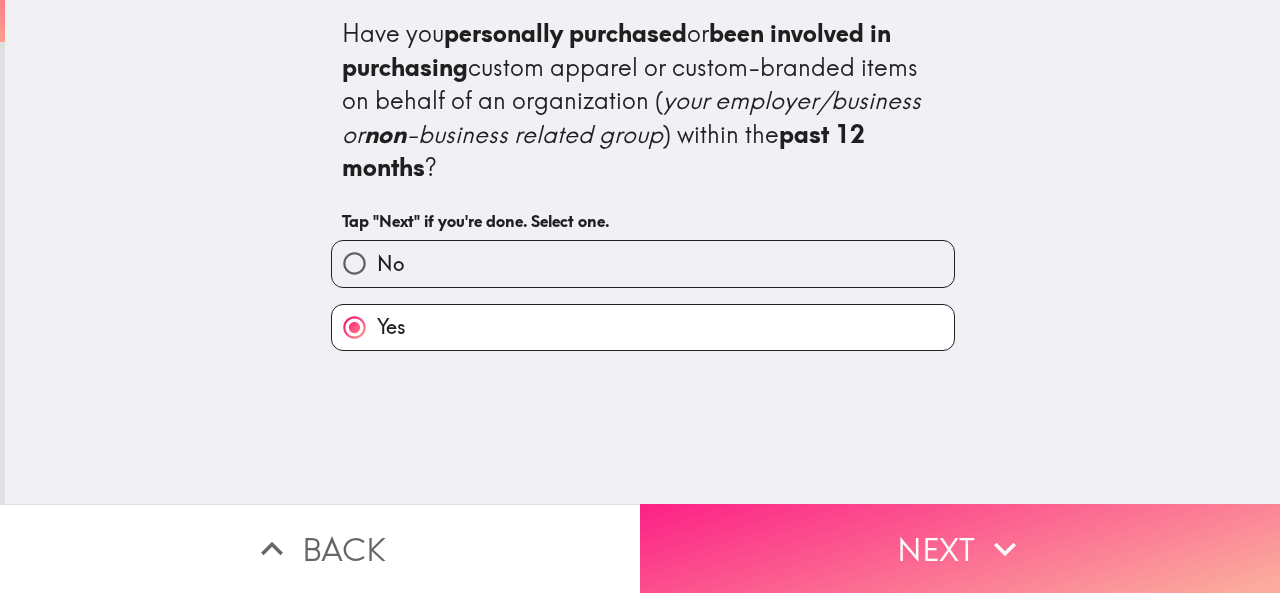 click on "Next" at bounding box center [960, 548] 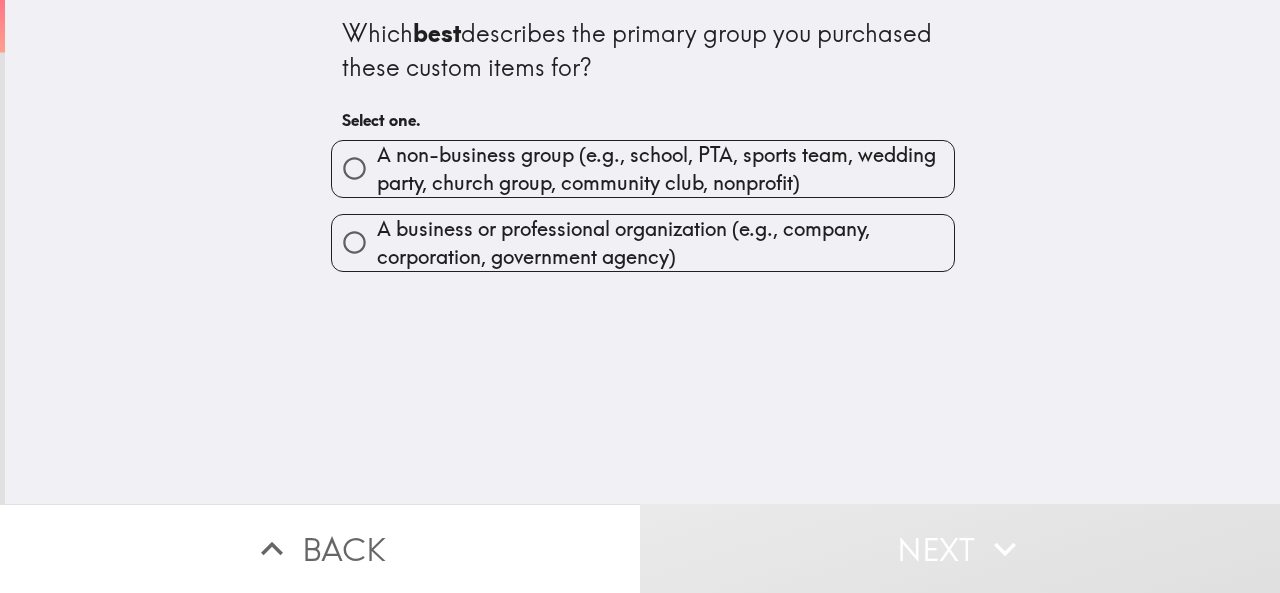 click on "A business or professional organization (e.g., company, corporation, government agency)" at bounding box center (665, 243) 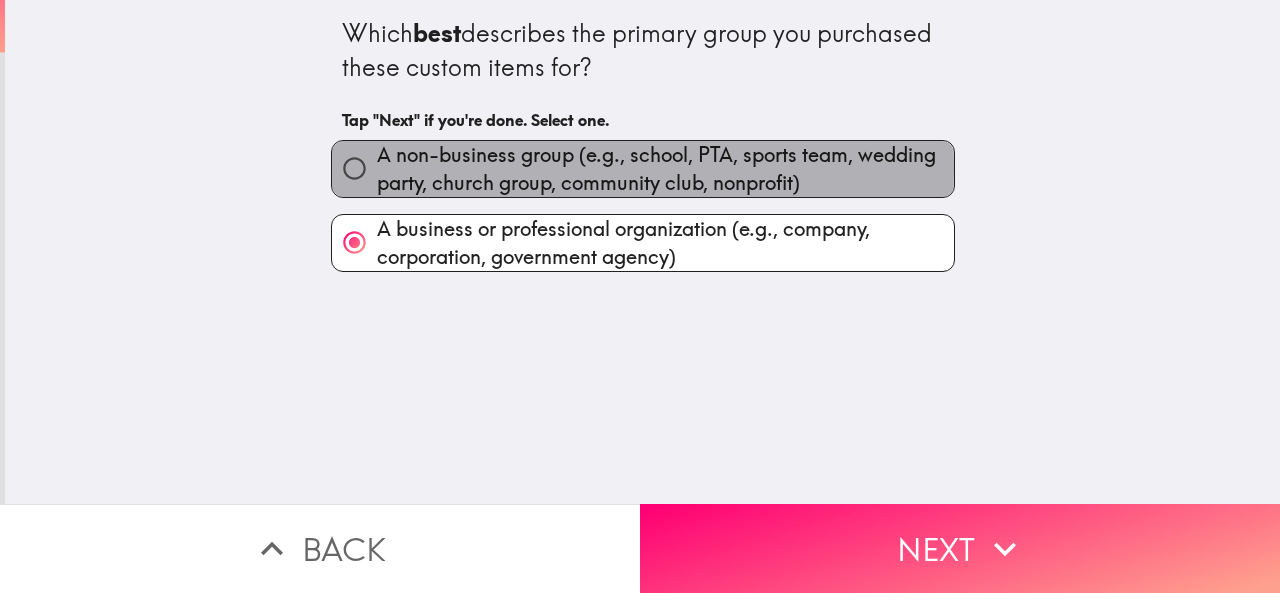 click on "A non-business group (e.g., school, PTA, sports team, wedding party, church group, community club, nonprofit)" at bounding box center (665, 169) 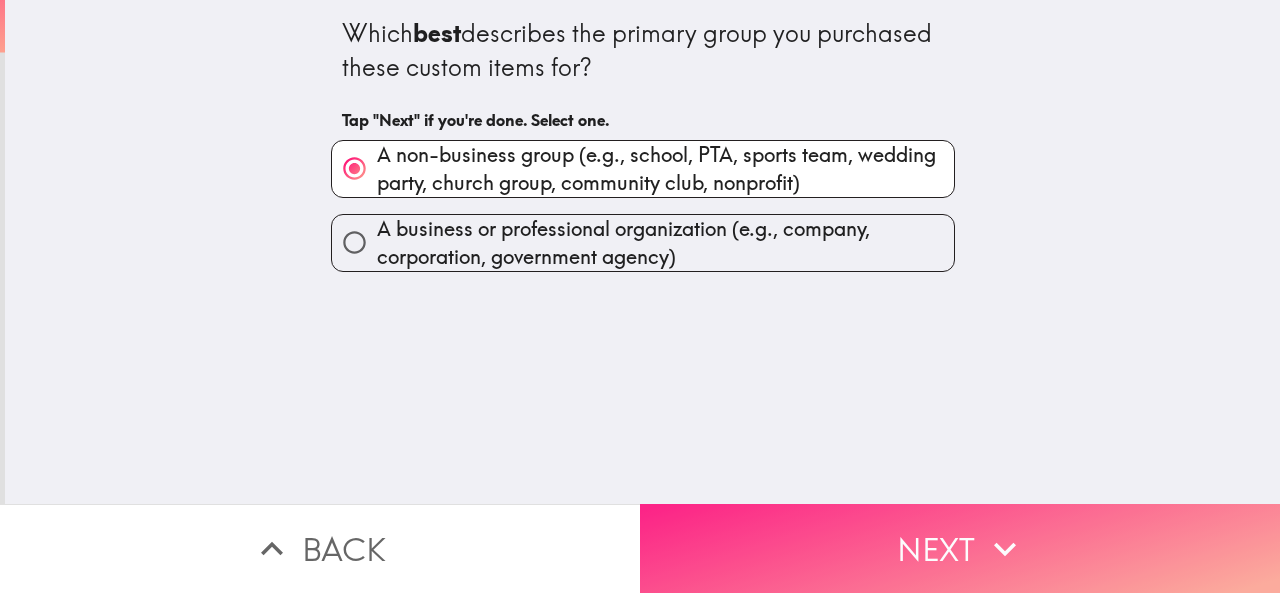 click on "Next" at bounding box center [960, 548] 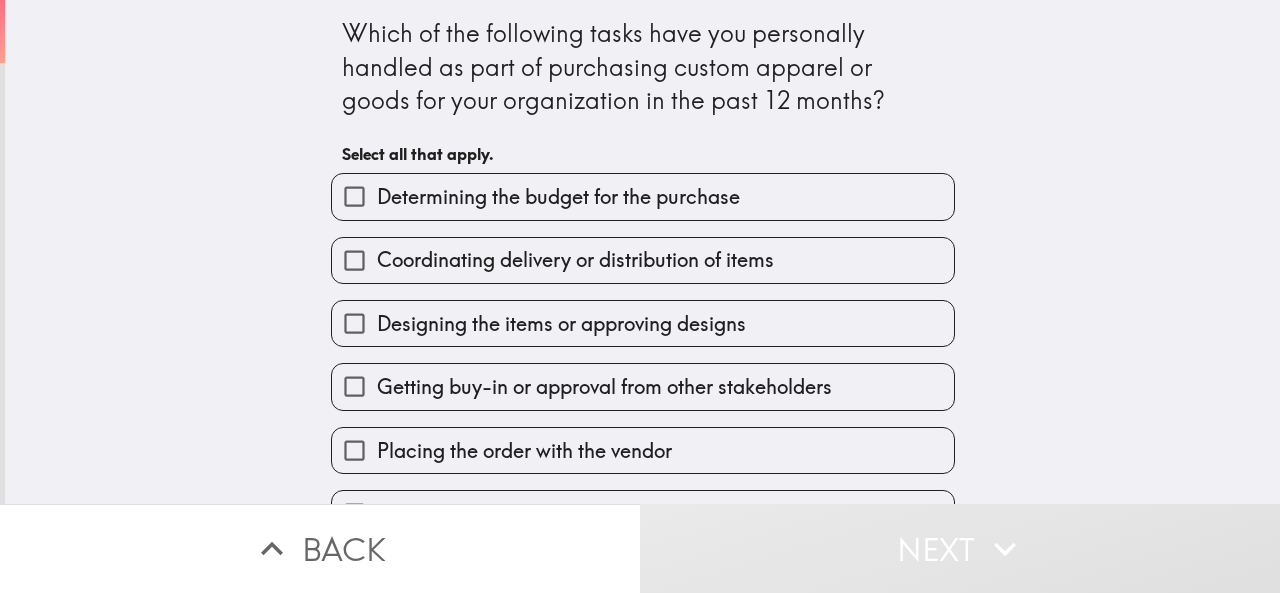 click on "Designing the items or approving designs" at bounding box center (561, 324) 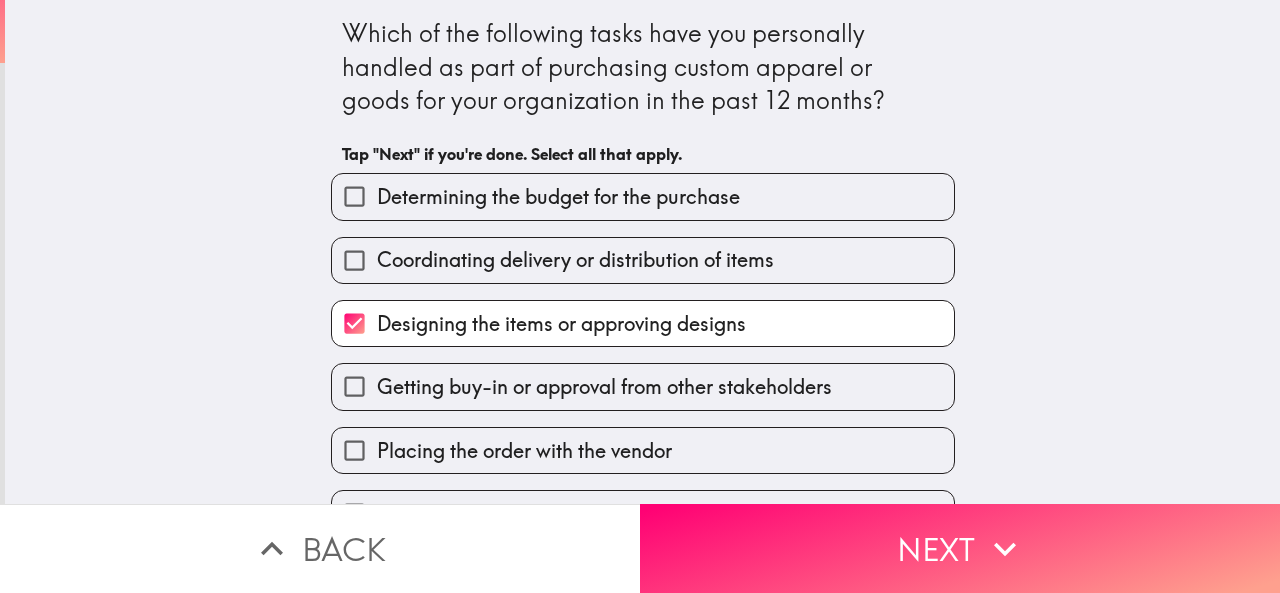 click on "Coordinating delivery or distribution of items" at bounding box center (575, 260) 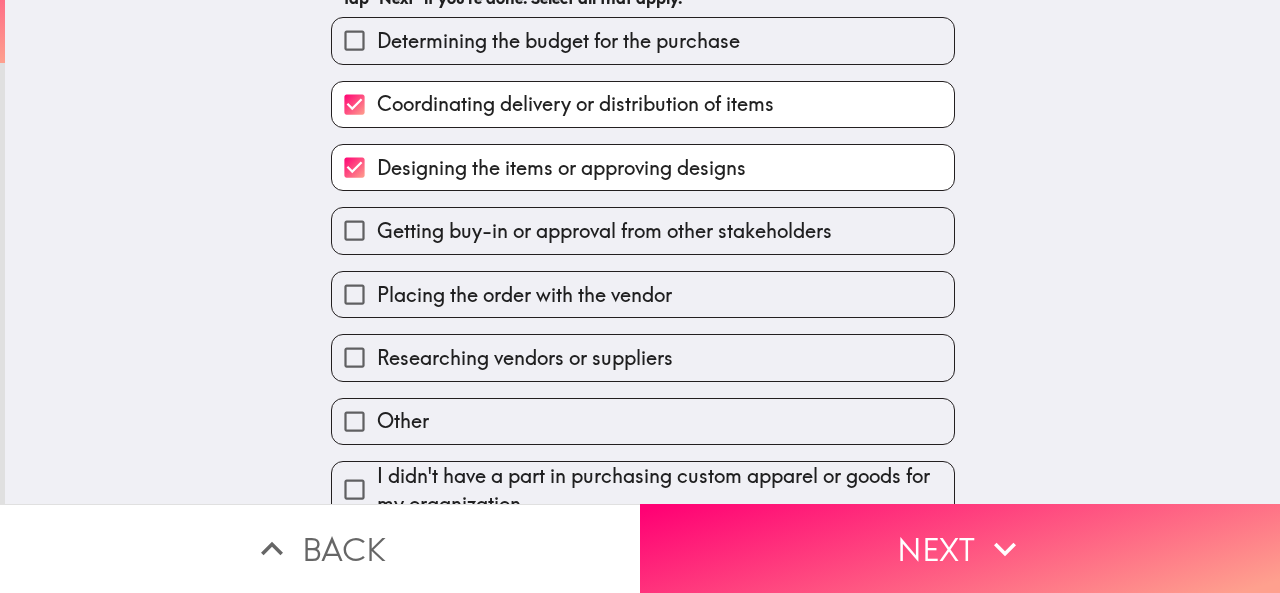 scroll, scrollTop: 191, scrollLeft: 0, axis: vertical 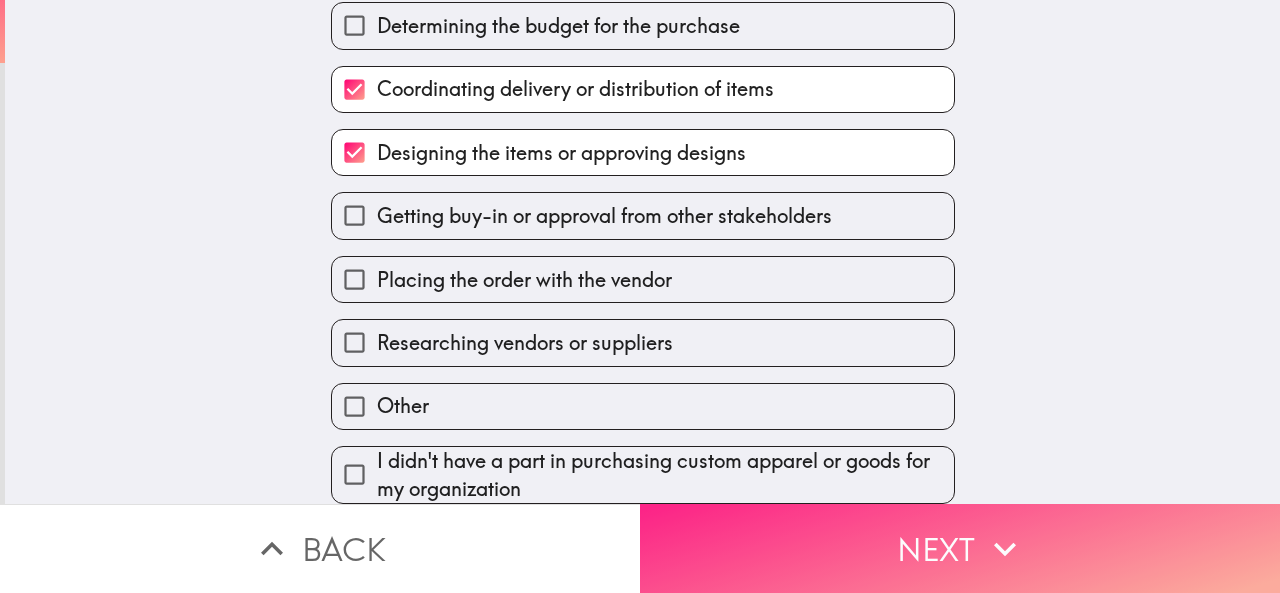 click on "Next" at bounding box center [960, 548] 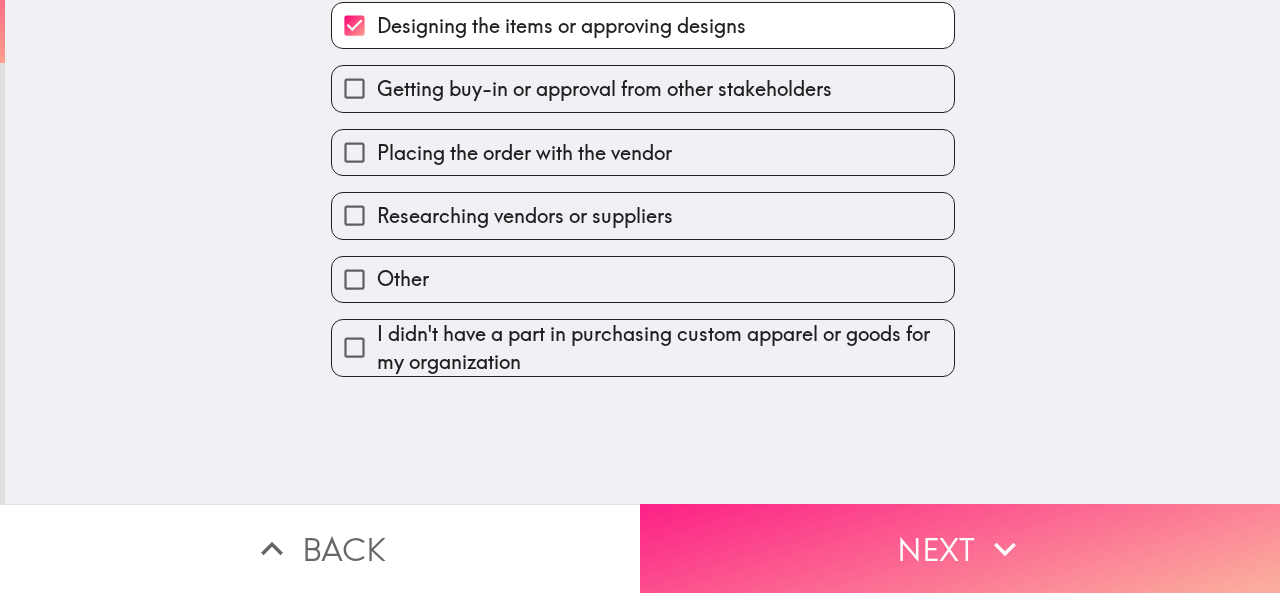 scroll, scrollTop: 0, scrollLeft: 0, axis: both 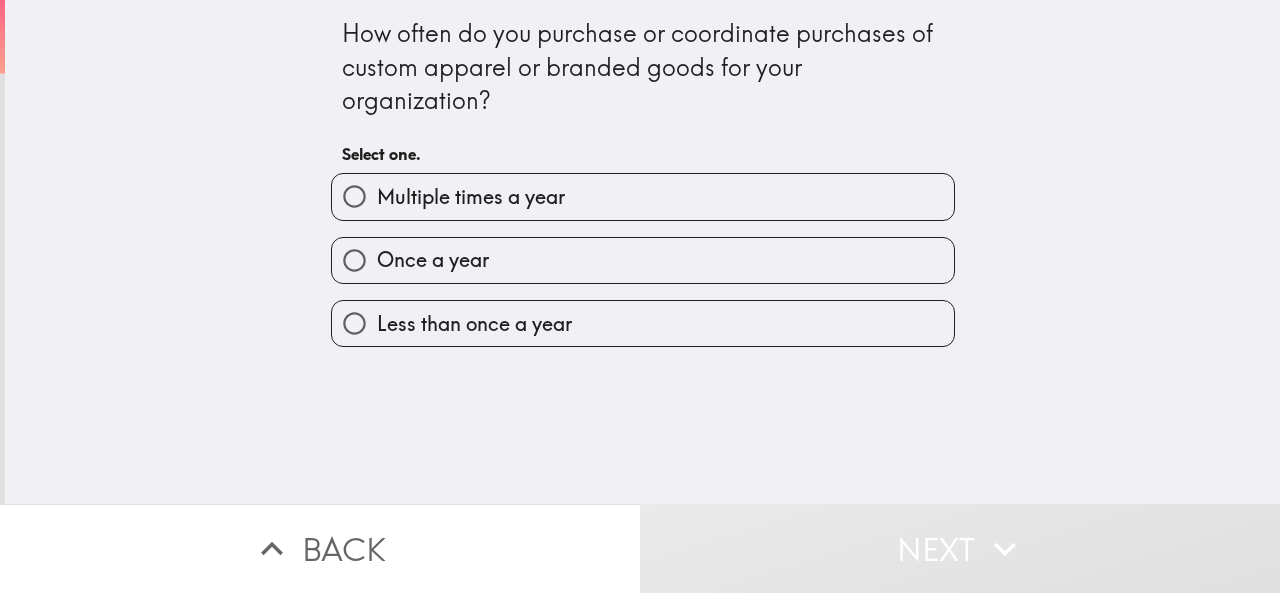click on "Multiple times a year" at bounding box center [471, 197] 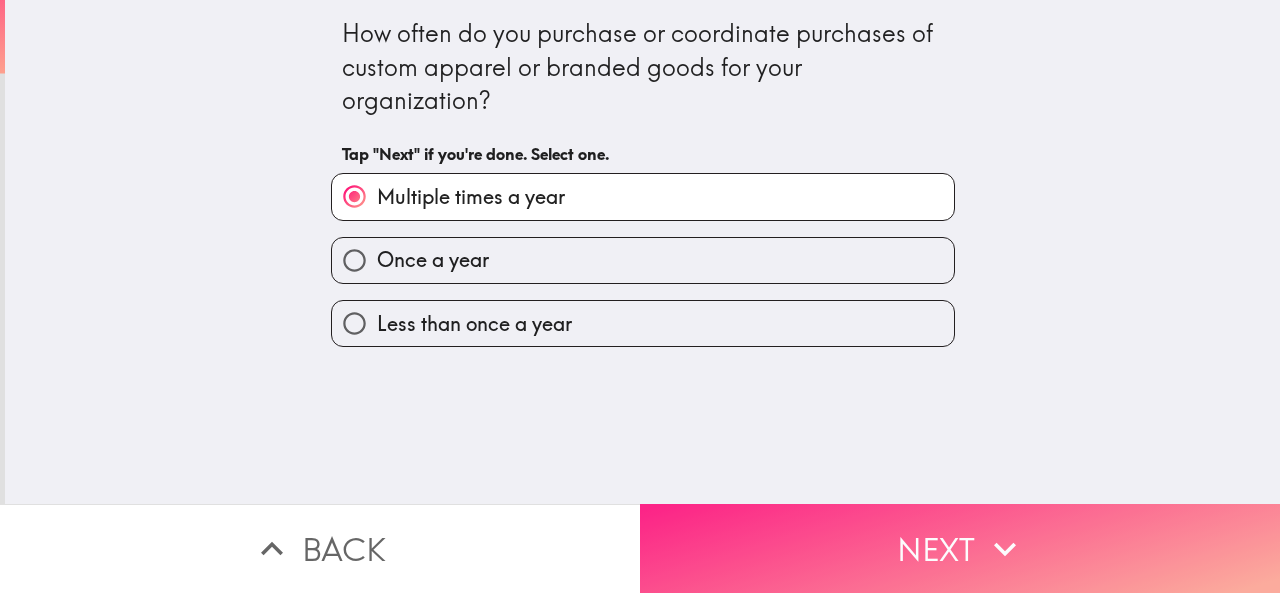 click on "Next" at bounding box center [960, 548] 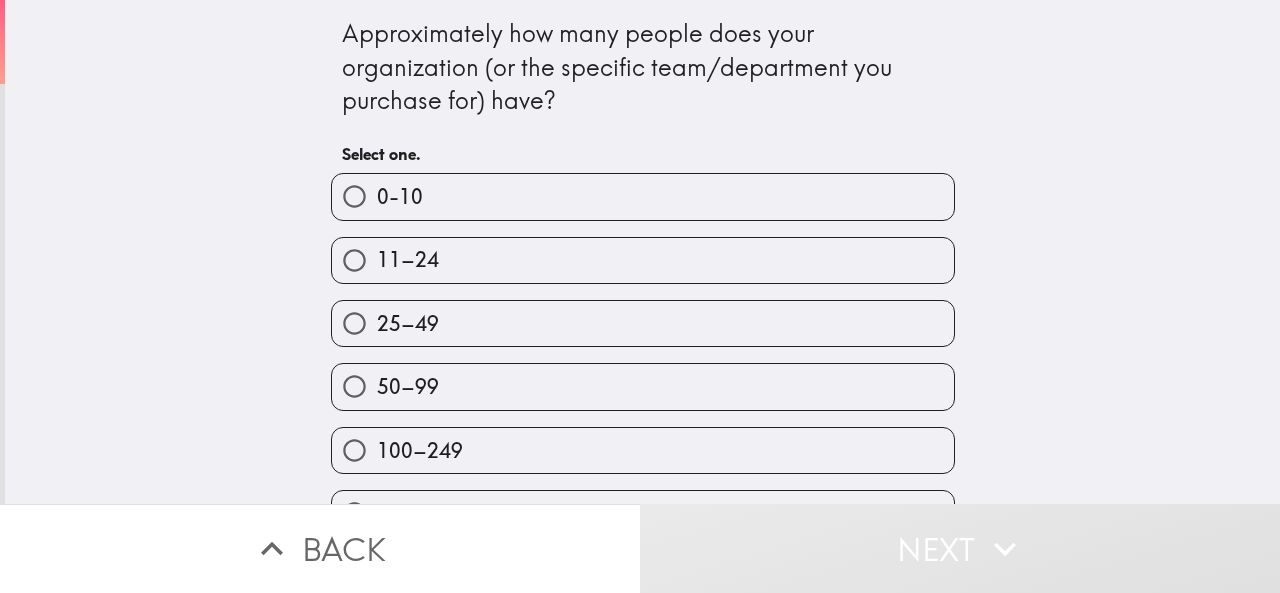 scroll, scrollTop: 52, scrollLeft: 0, axis: vertical 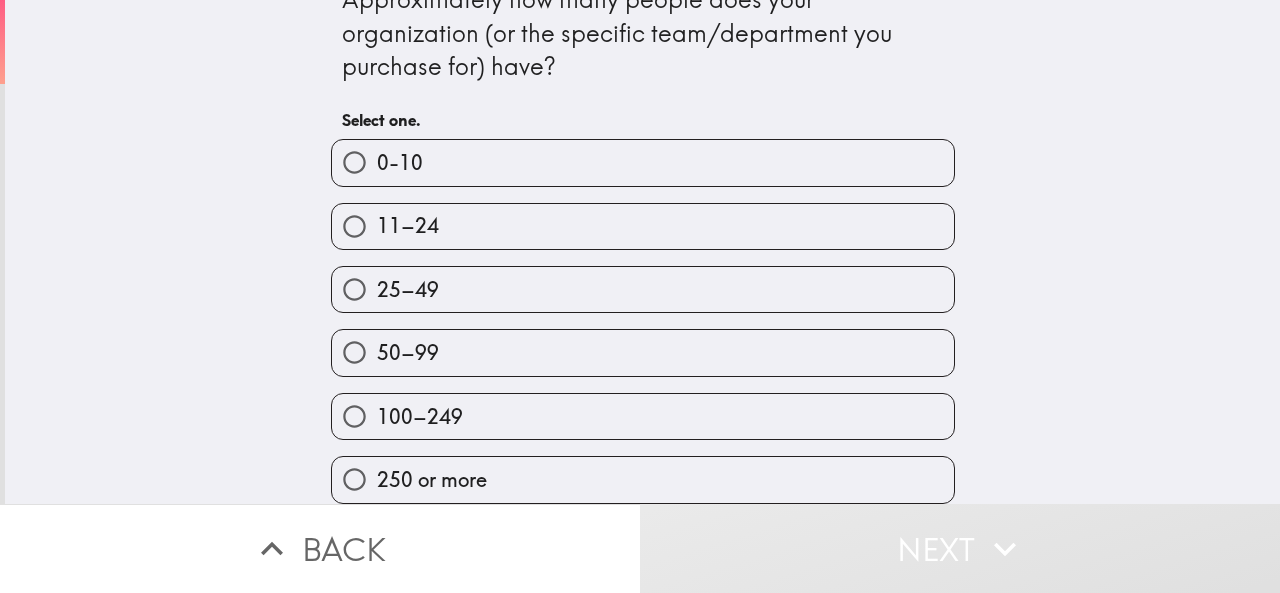 click on "50–99" at bounding box center [643, 352] 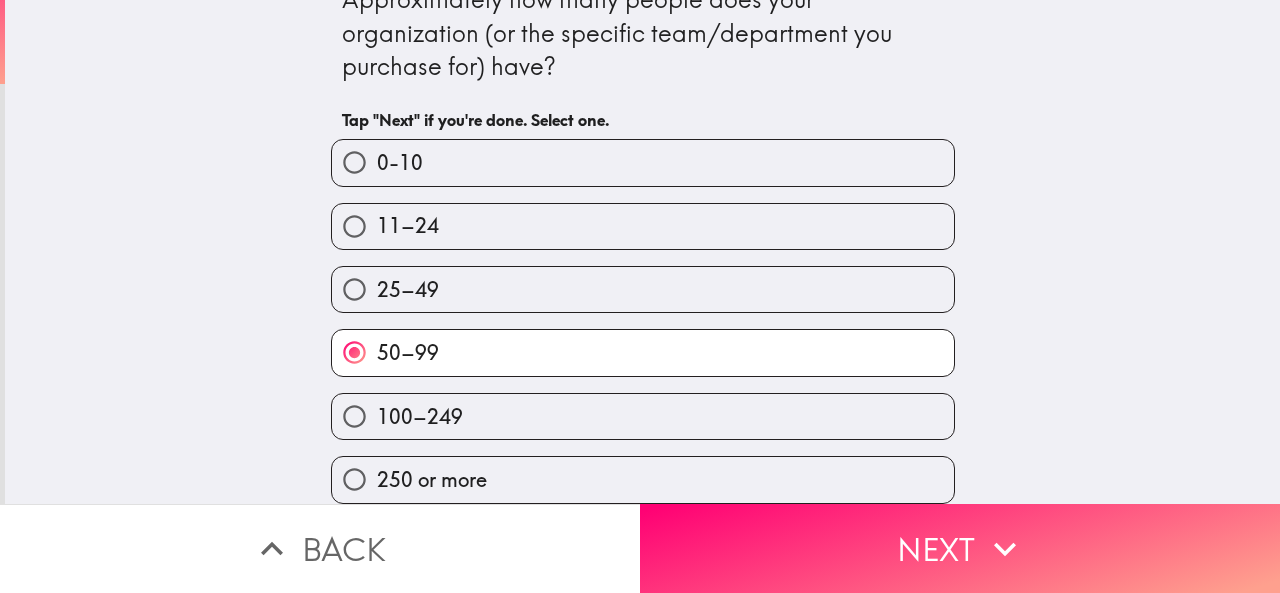 click on "250 or more" at bounding box center (643, 479) 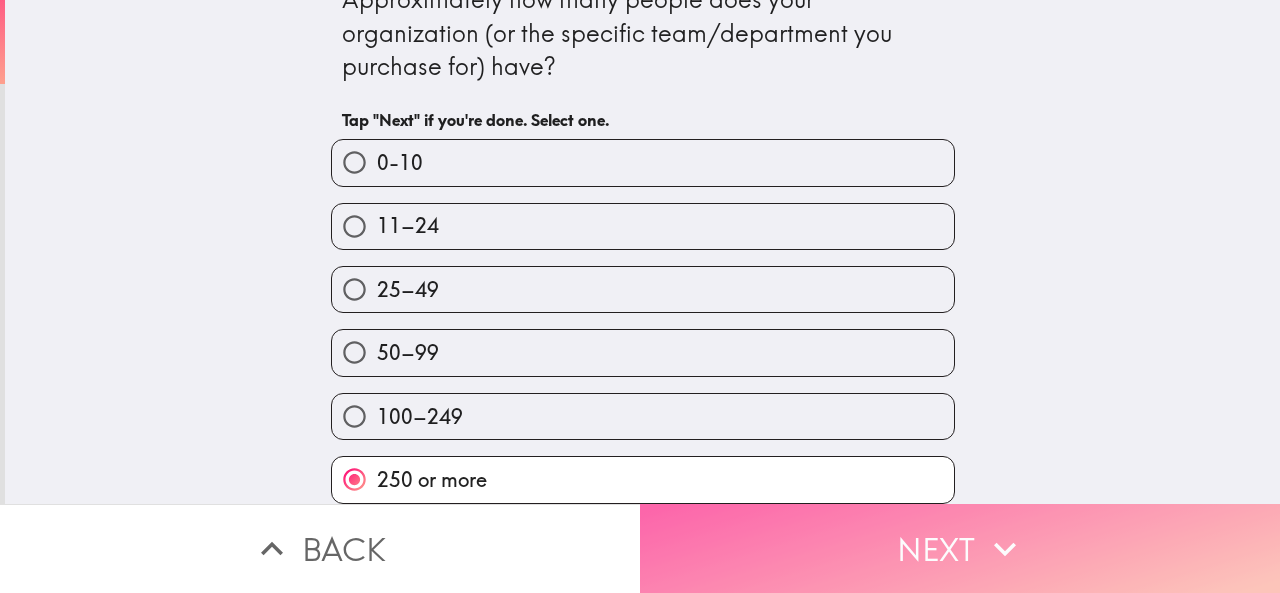 click on "Next" at bounding box center (960, 548) 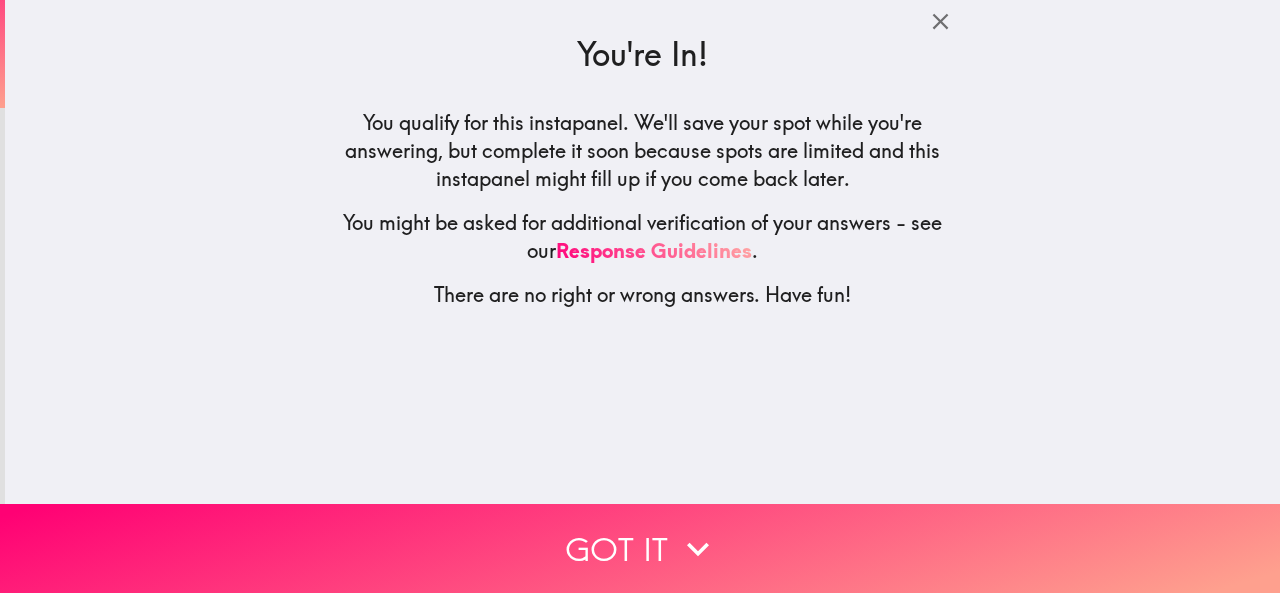 scroll, scrollTop: 0, scrollLeft: 0, axis: both 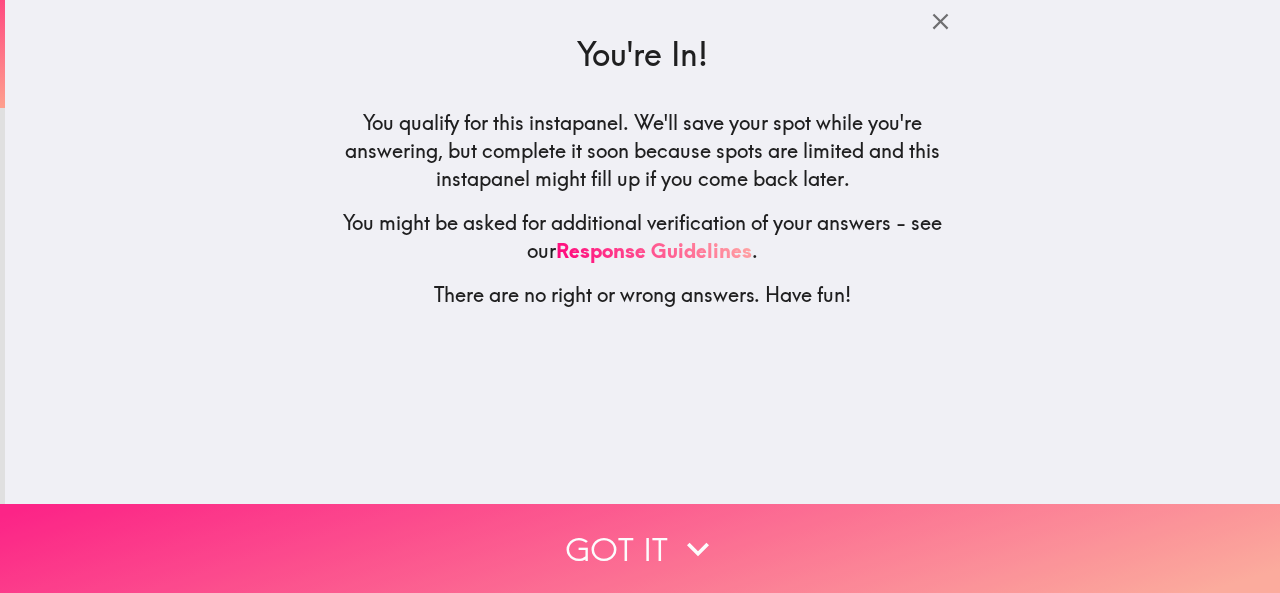 click 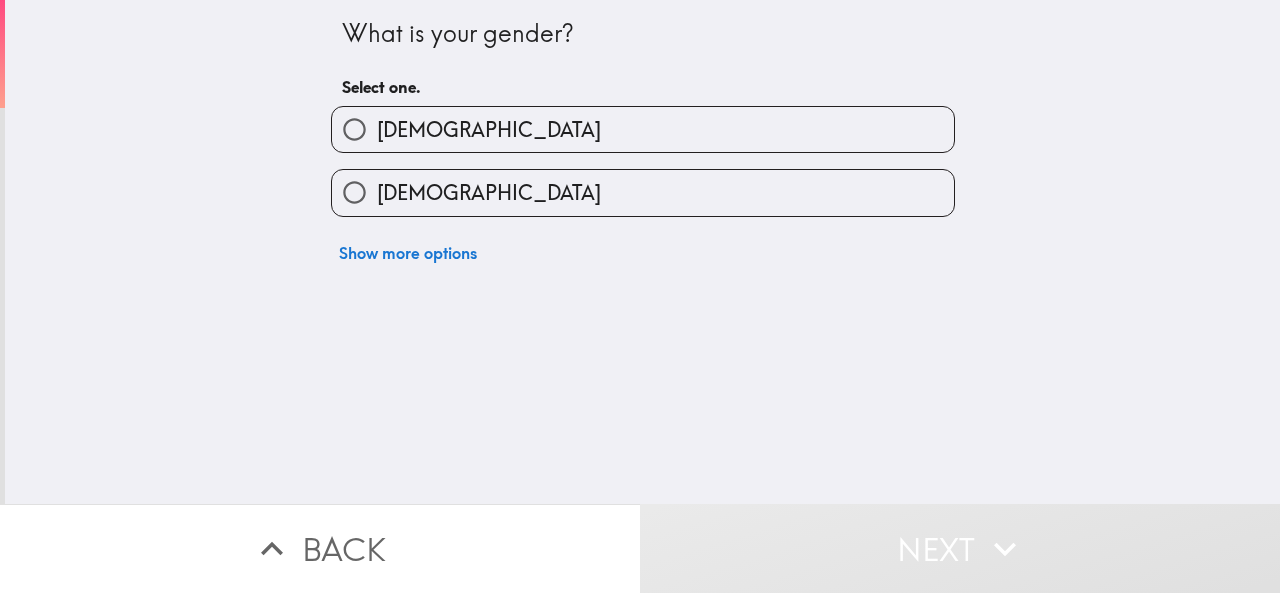 click on "[DEMOGRAPHIC_DATA]" at bounding box center [489, 130] 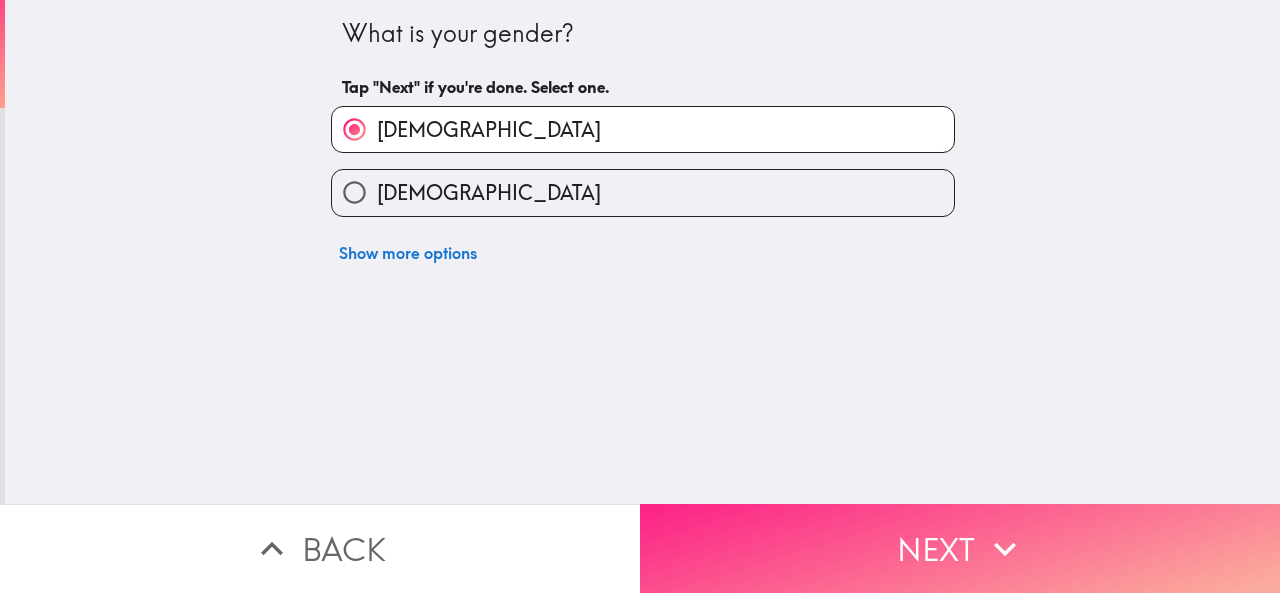 click on "Next" at bounding box center (960, 548) 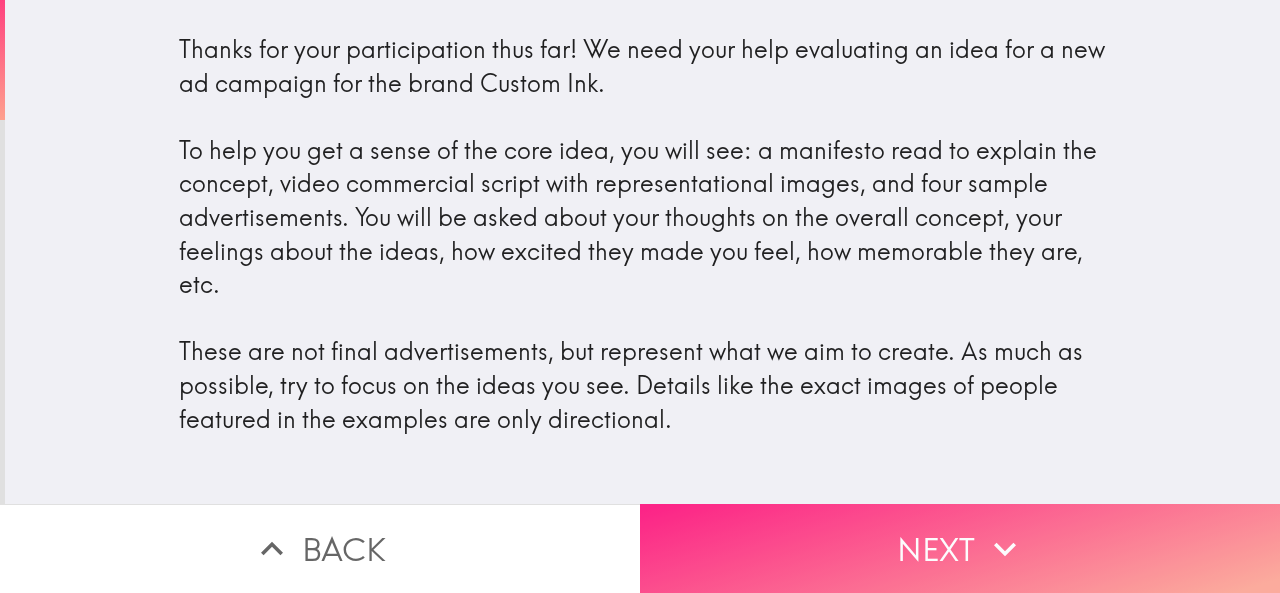 click on "Next" at bounding box center (960, 548) 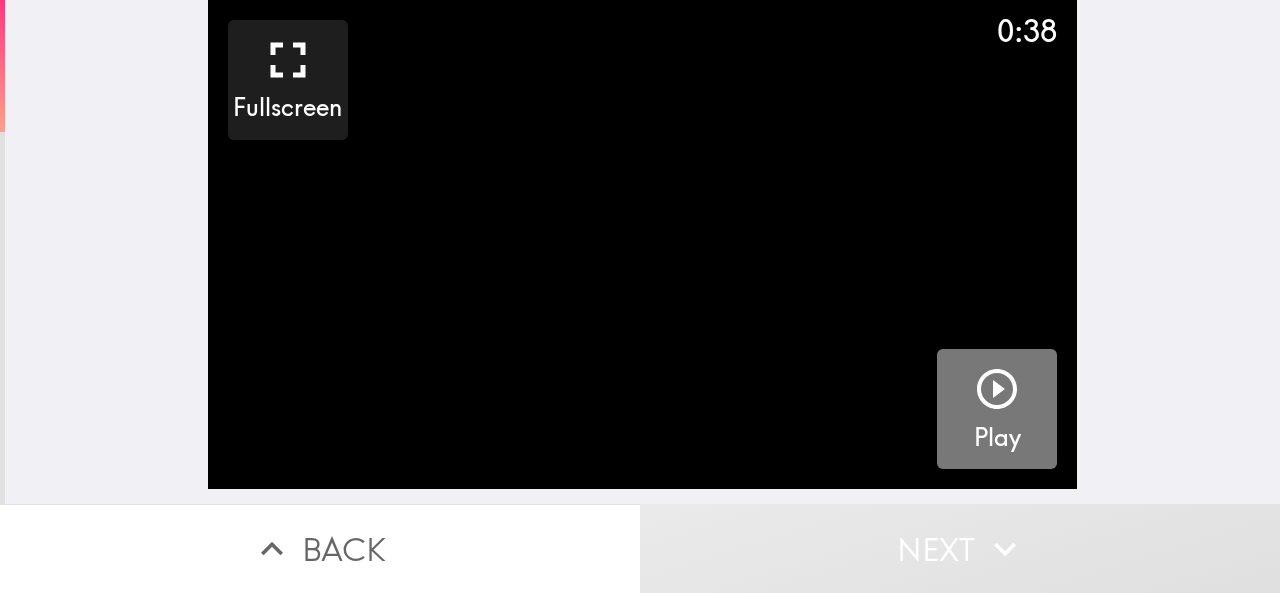 click 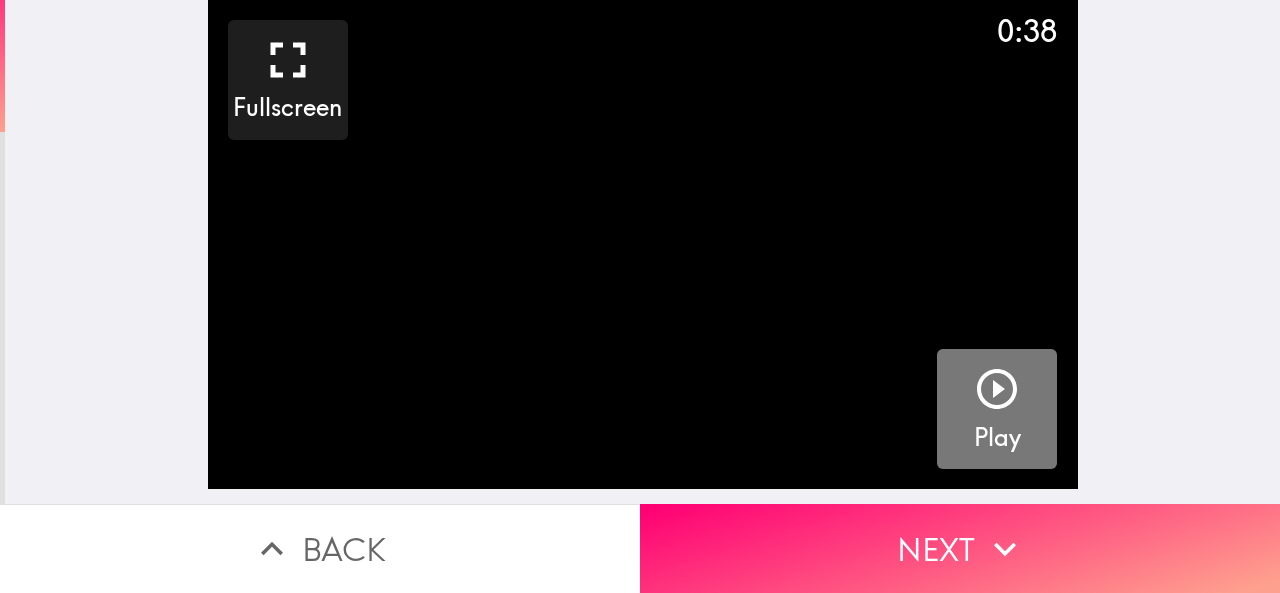click 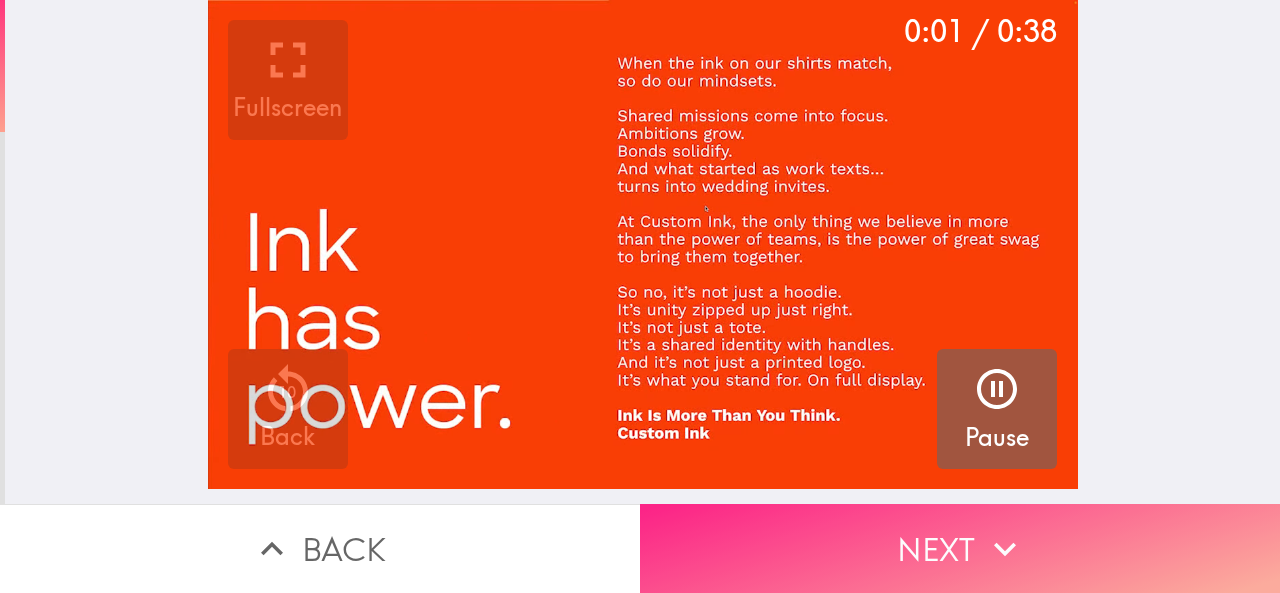 click on "Next" at bounding box center [960, 548] 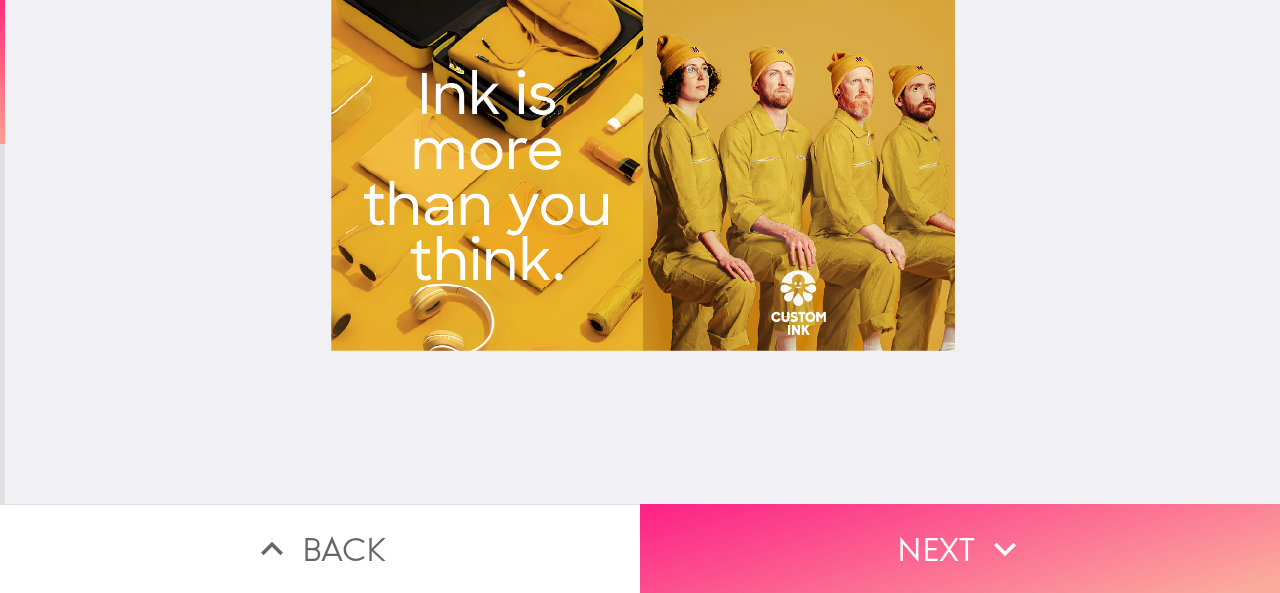 click on "Next" at bounding box center (960, 548) 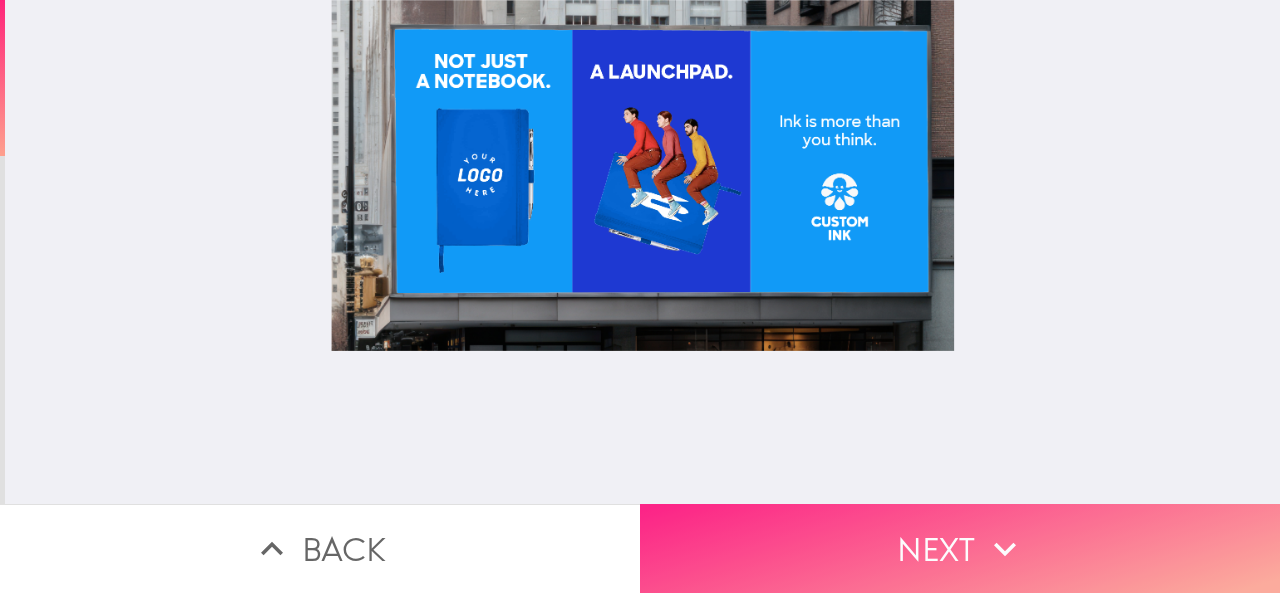 click on "Next" at bounding box center [960, 548] 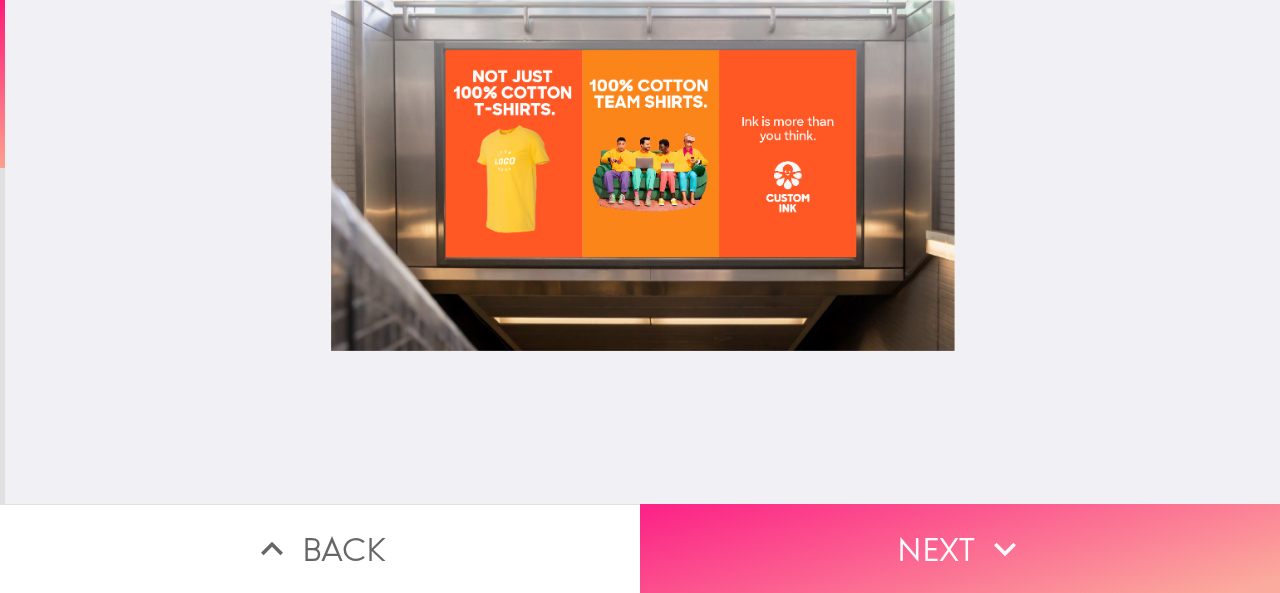 click on "Next" at bounding box center [960, 548] 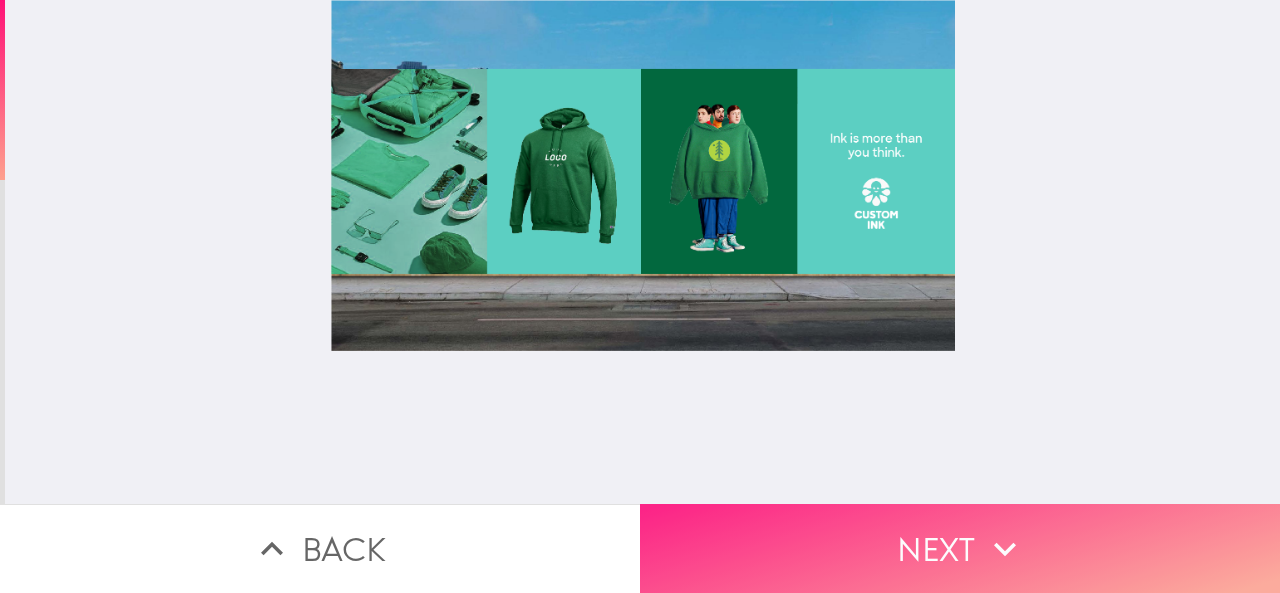 click on "Next" at bounding box center [960, 548] 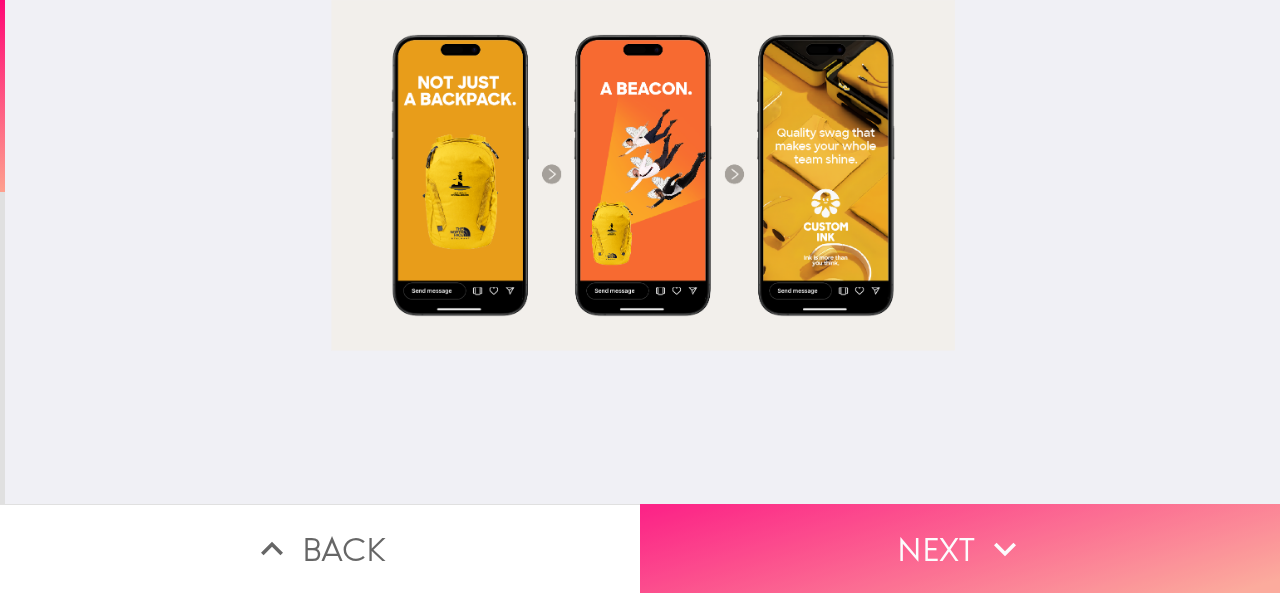 click on "Next" at bounding box center (960, 548) 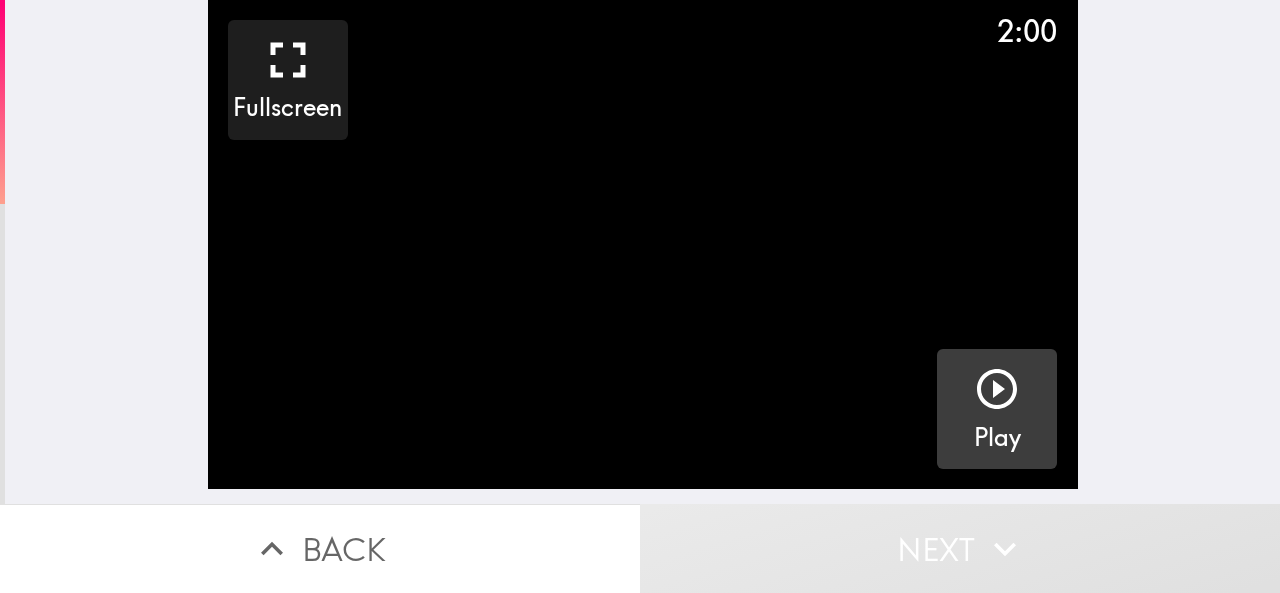 click 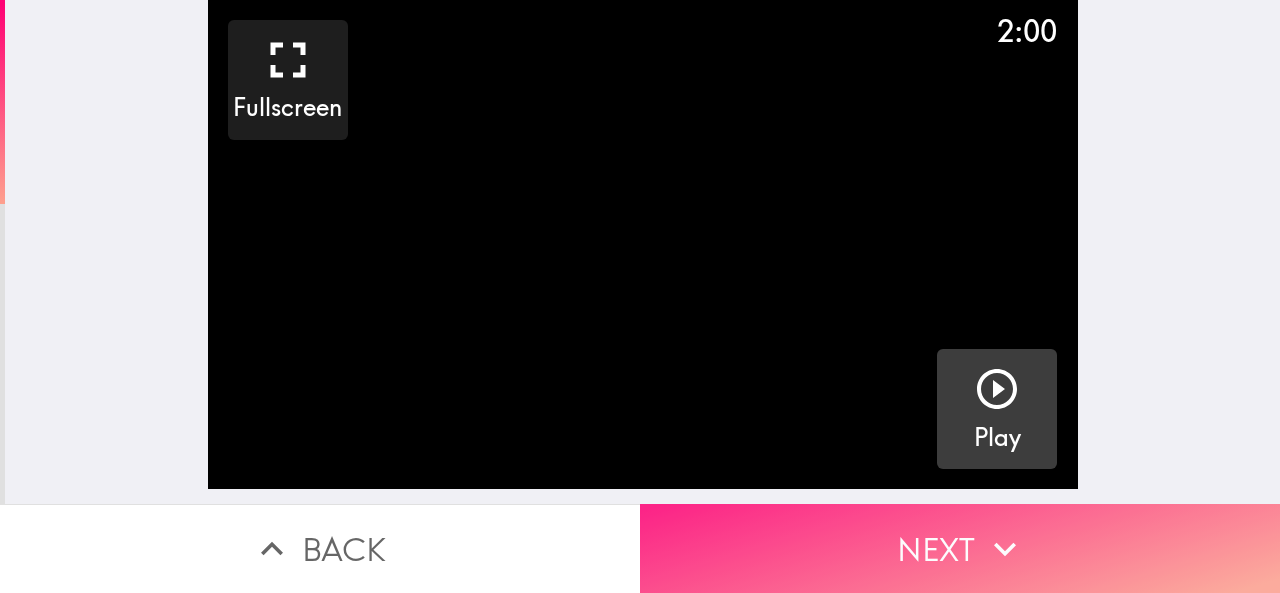 click on "Next" at bounding box center [960, 548] 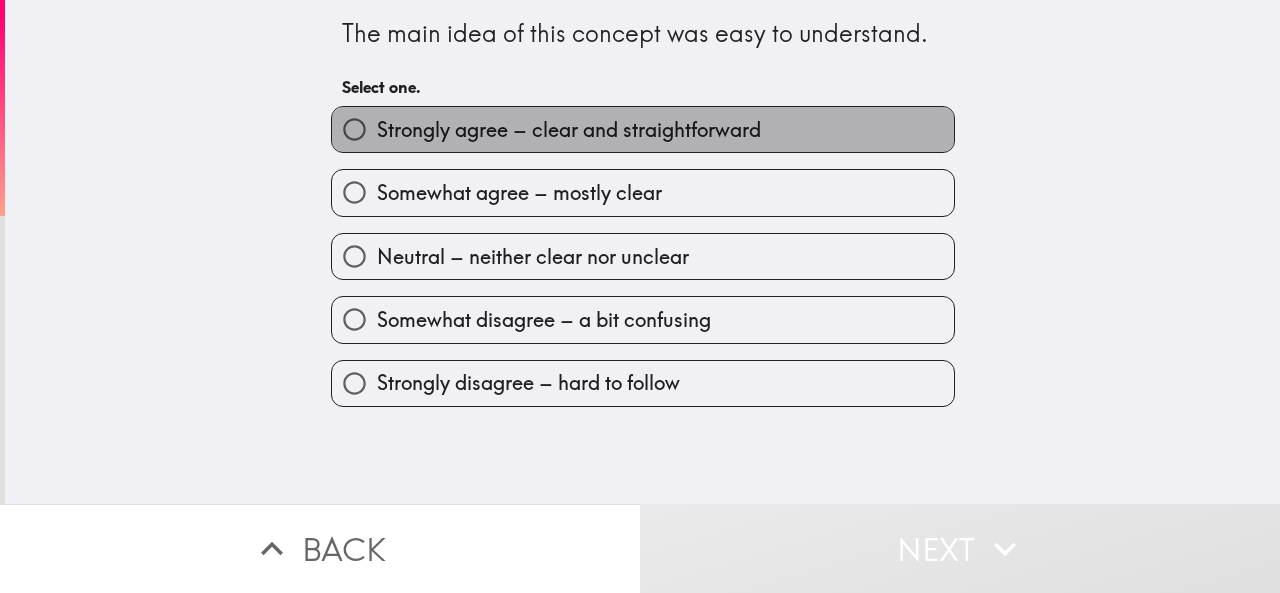 click on "Strongly agree – clear and straightforward" at bounding box center [569, 130] 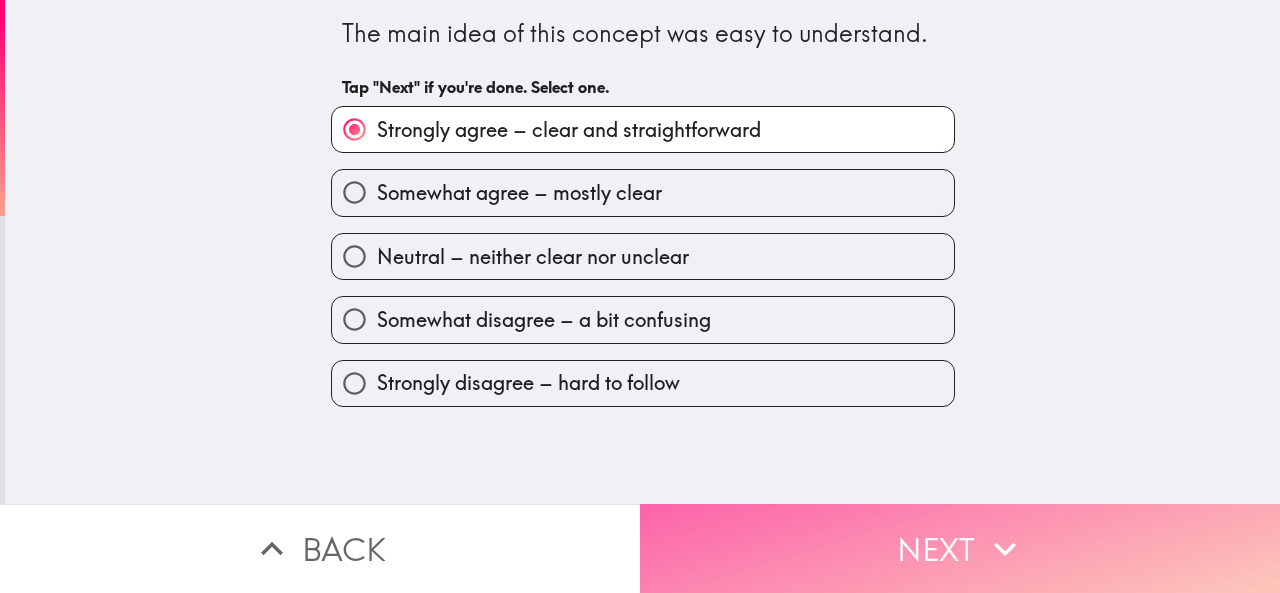 click on "Next" at bounding box center (960, 548) 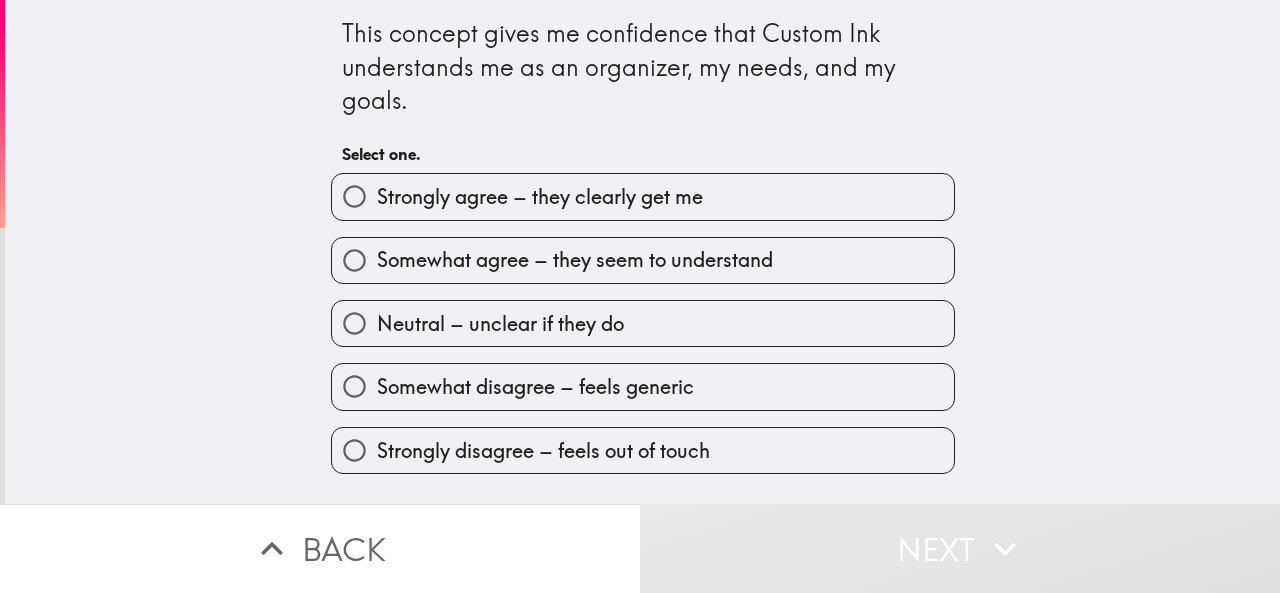 click on "Strongly agree – they clearly get me" at bounding box center (540, 197) 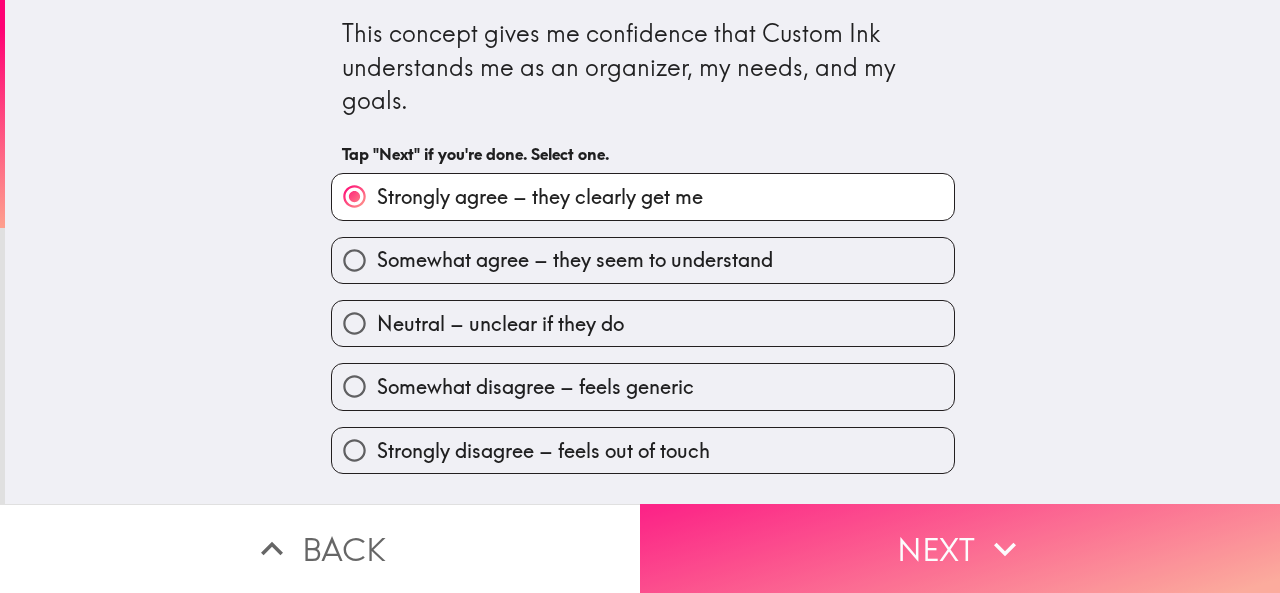 click on "Next" at bounding box center [960, 548] 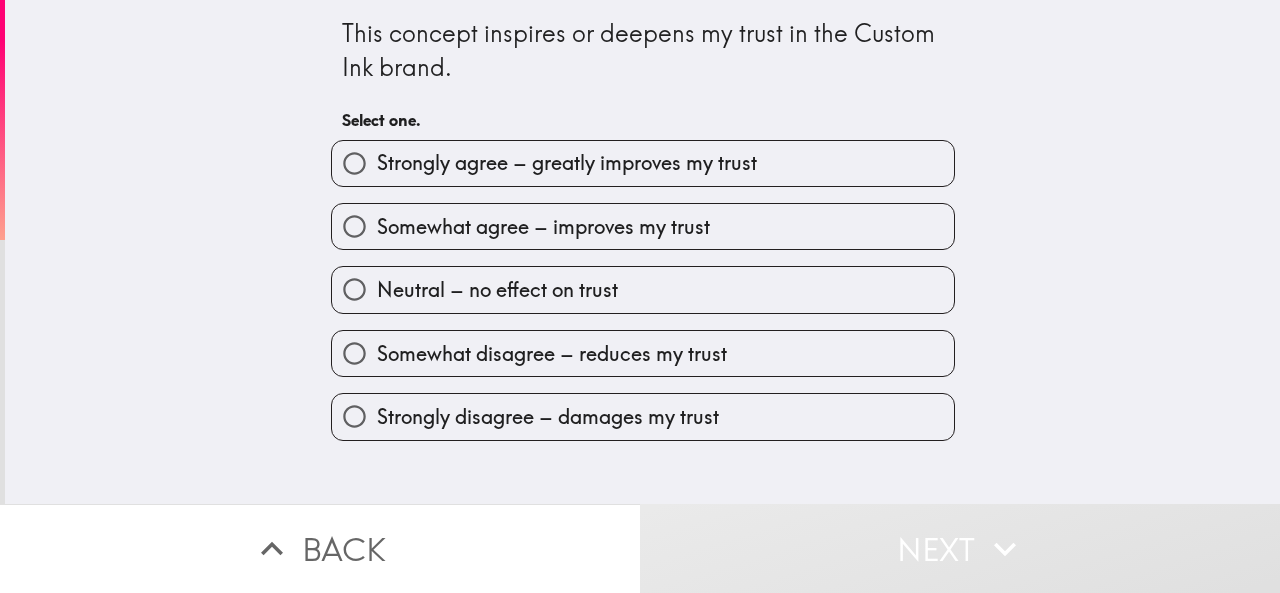 click on "Strongly agree – greatly improves my trust" at bounding box center (567, 163) 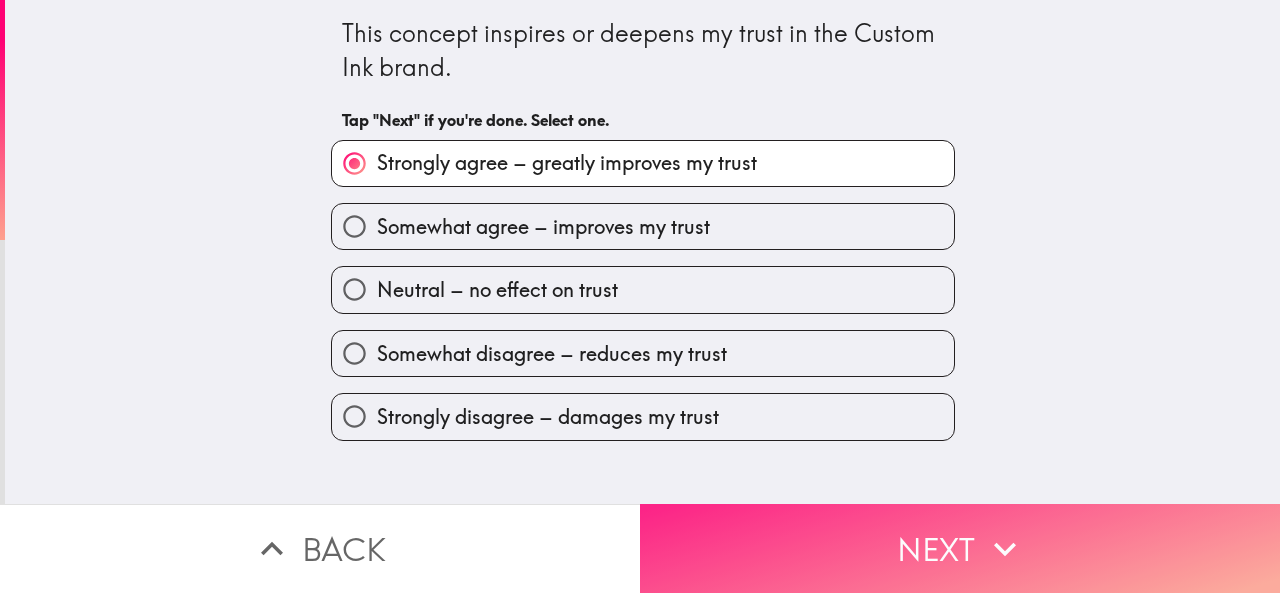 click on "Next" at bounding box center (960, 548) 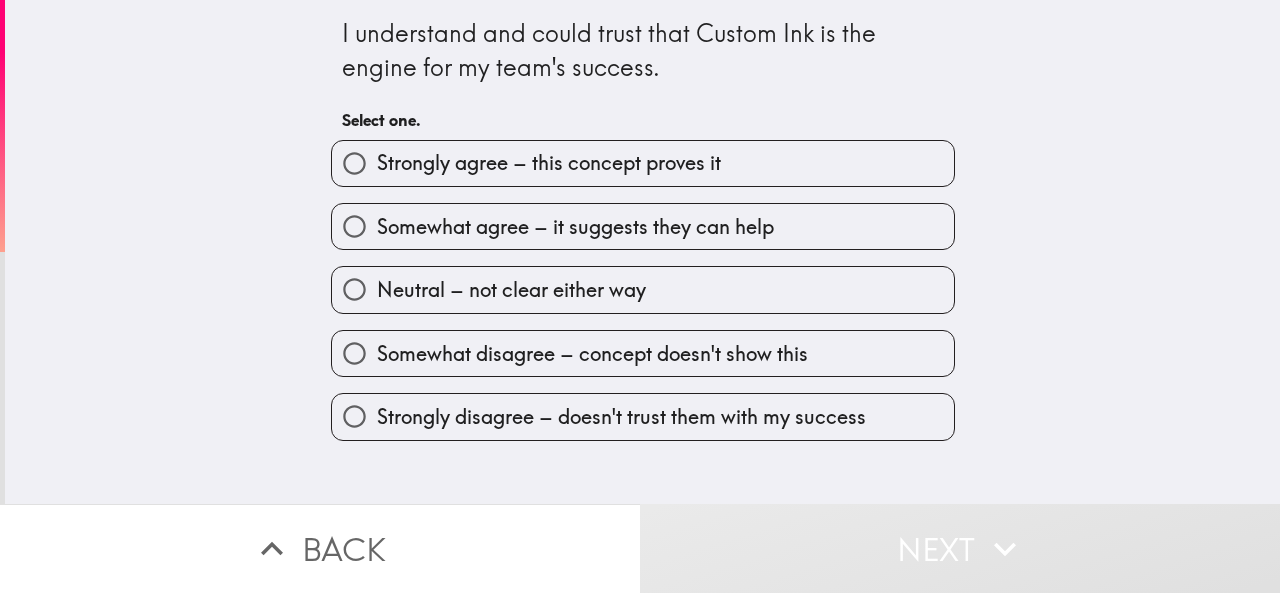 click on "Strongly agree – this concept proves it" at bounding box center (643, 163) 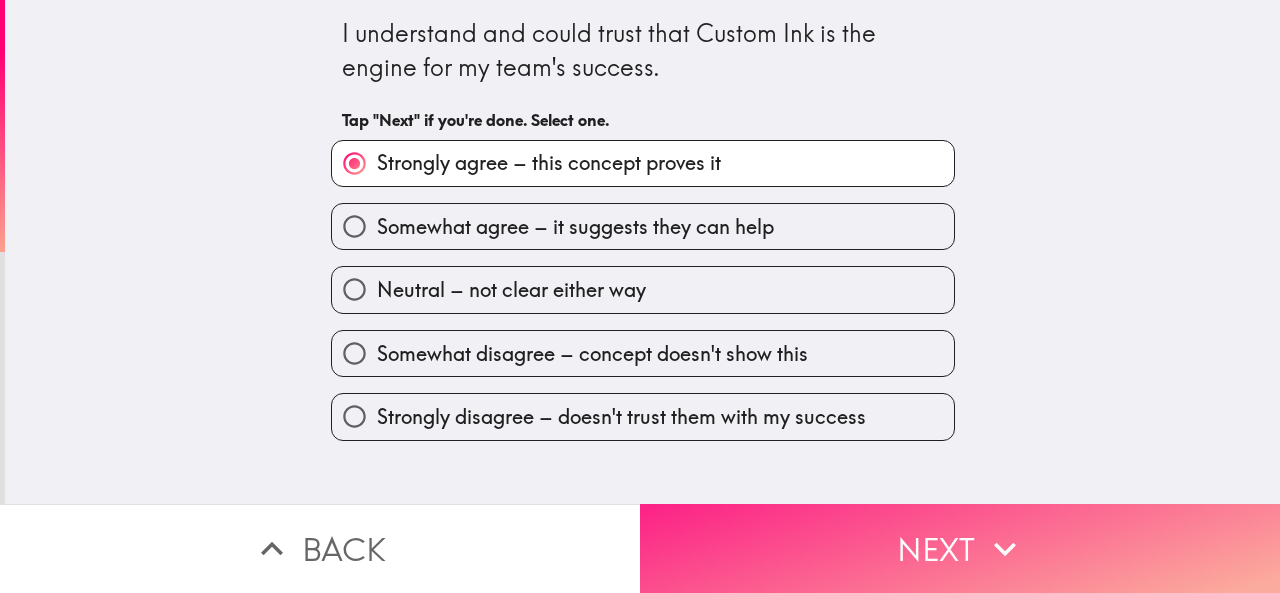 click on "Next" at bounding box center [960, 548] 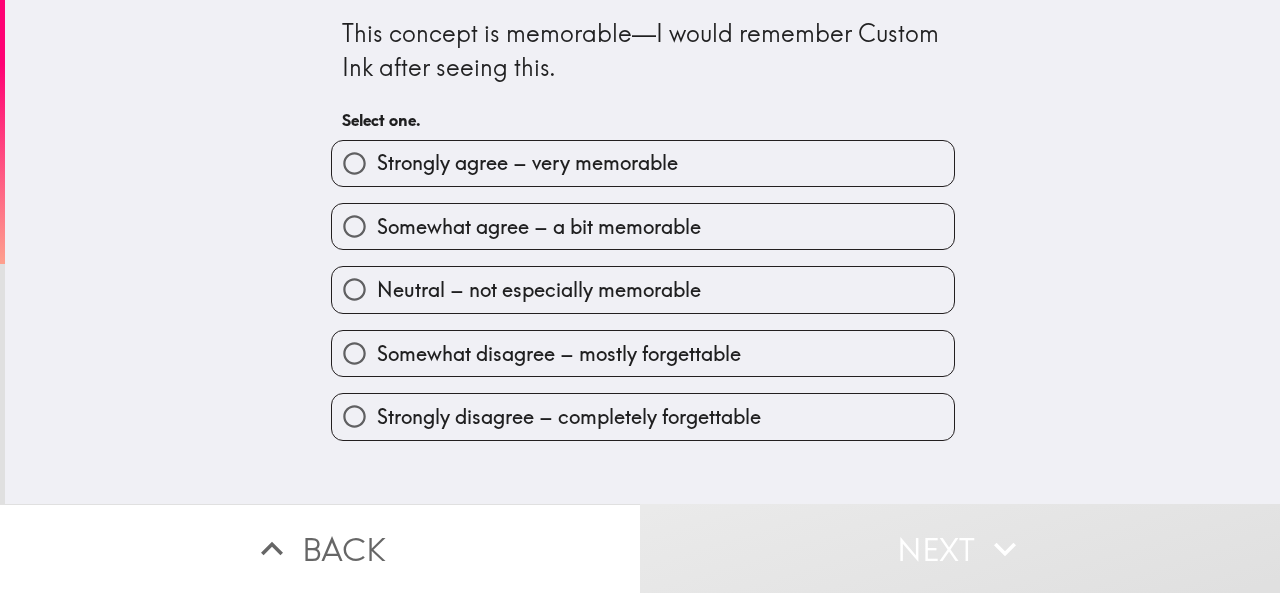 click on "Strongly agree – very memorable" at bounding box center [527, 163] 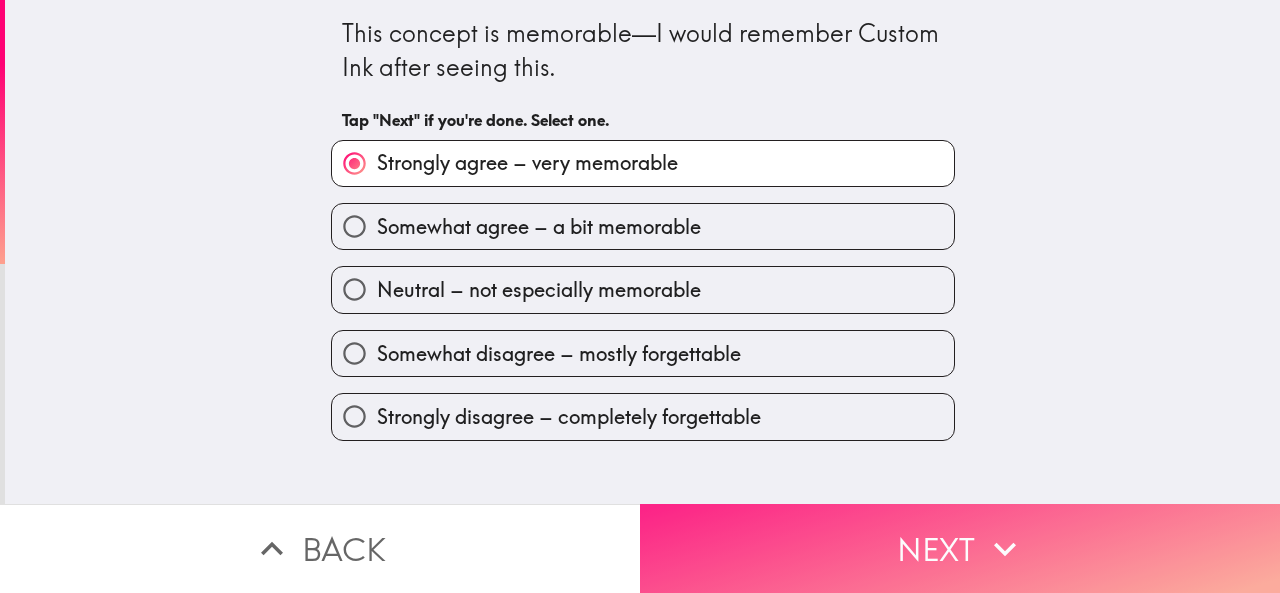 click on "Next" at bounding box center (960, 548) 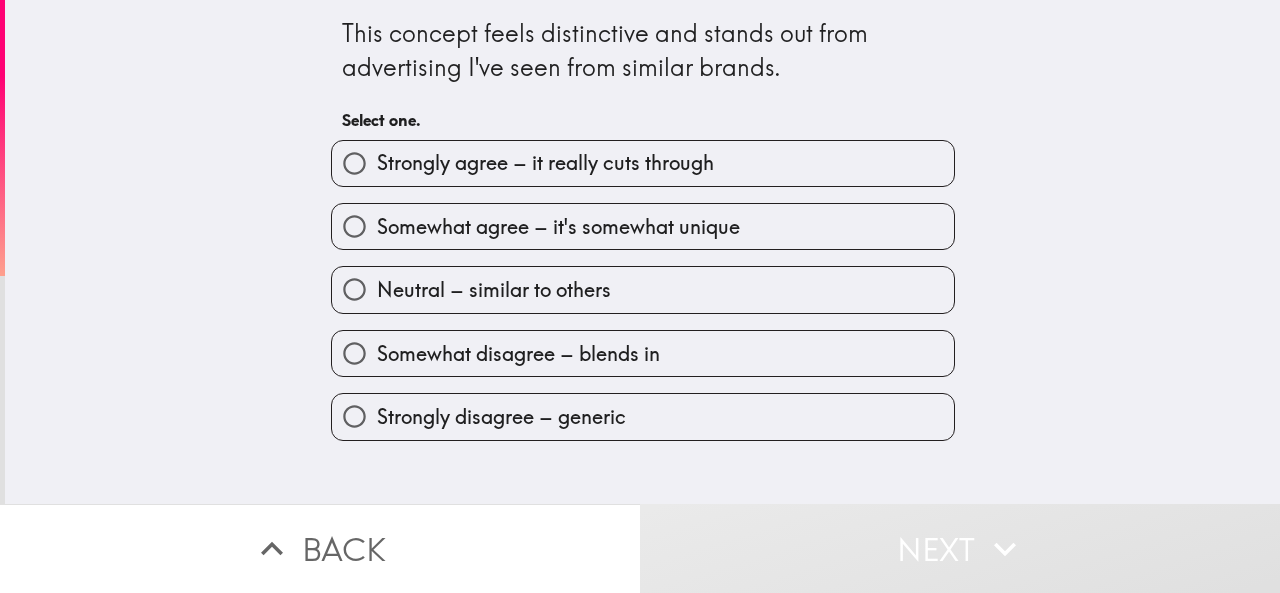 click on "Strongly agree – it really cuts through" at bounding box center [545, 163] 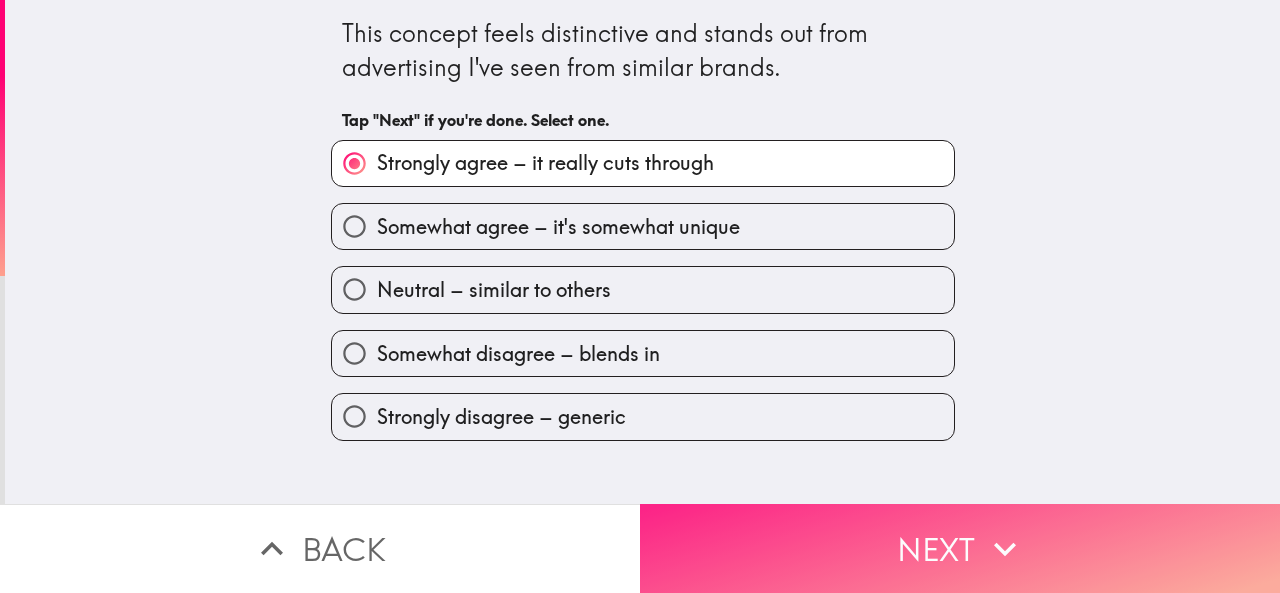 click on "Next" at bounding box center (960, 548) 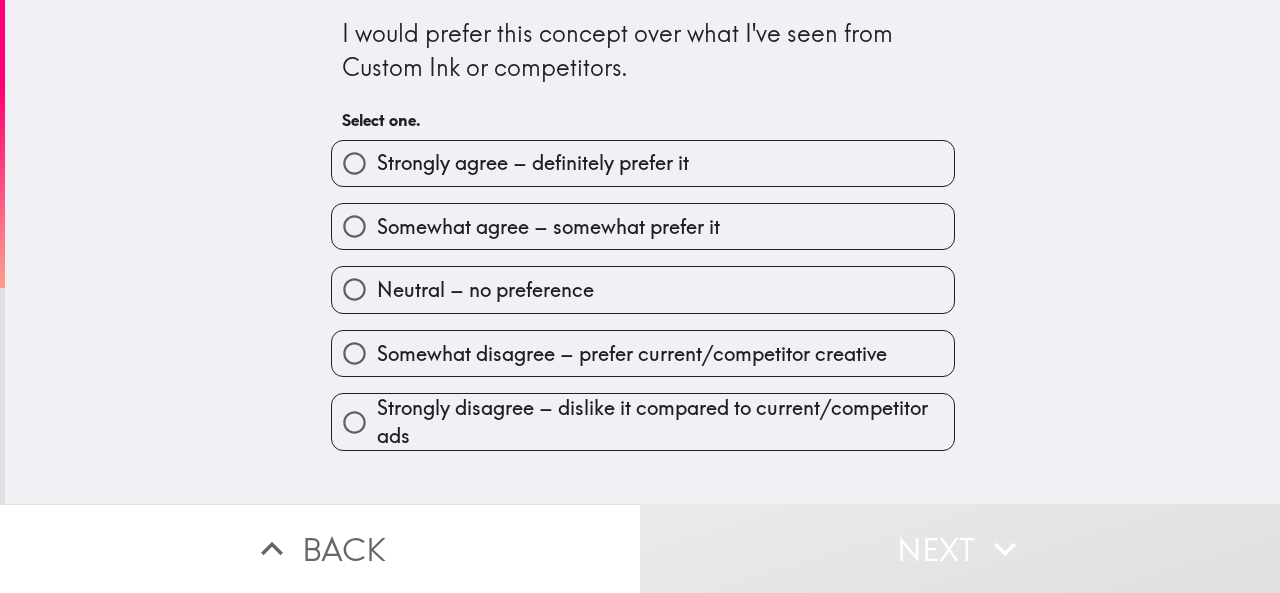 click on "Strongly agree – definitely prefer it" at bounding box center (533, 163) 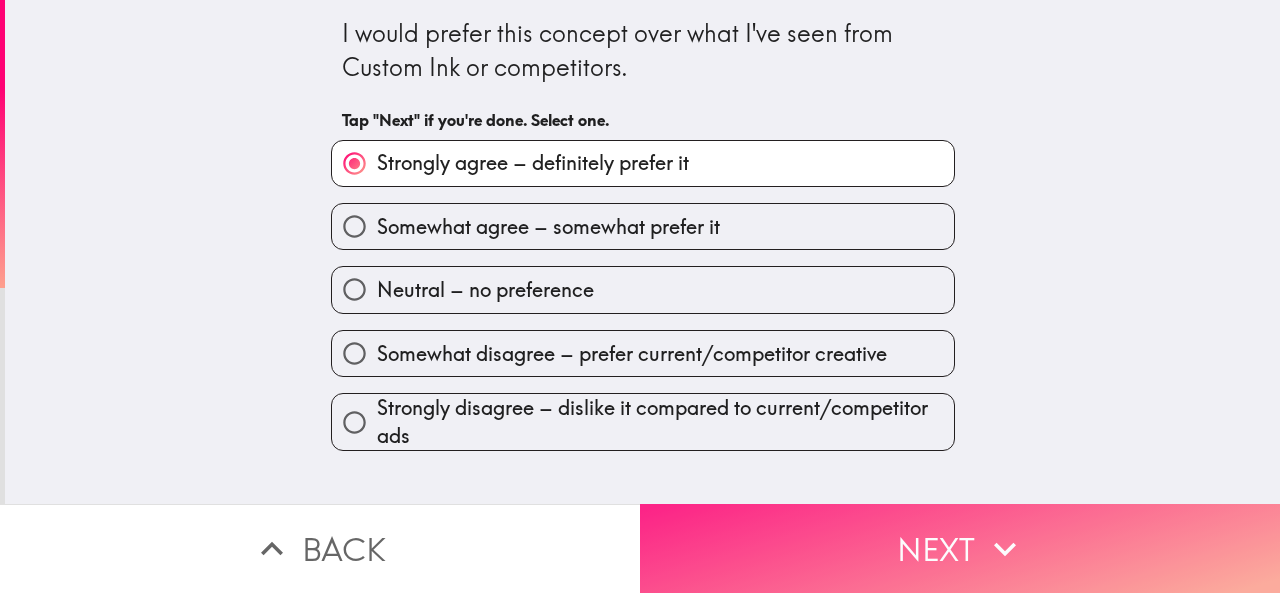click on "Next" at bounding box center [960, 548] 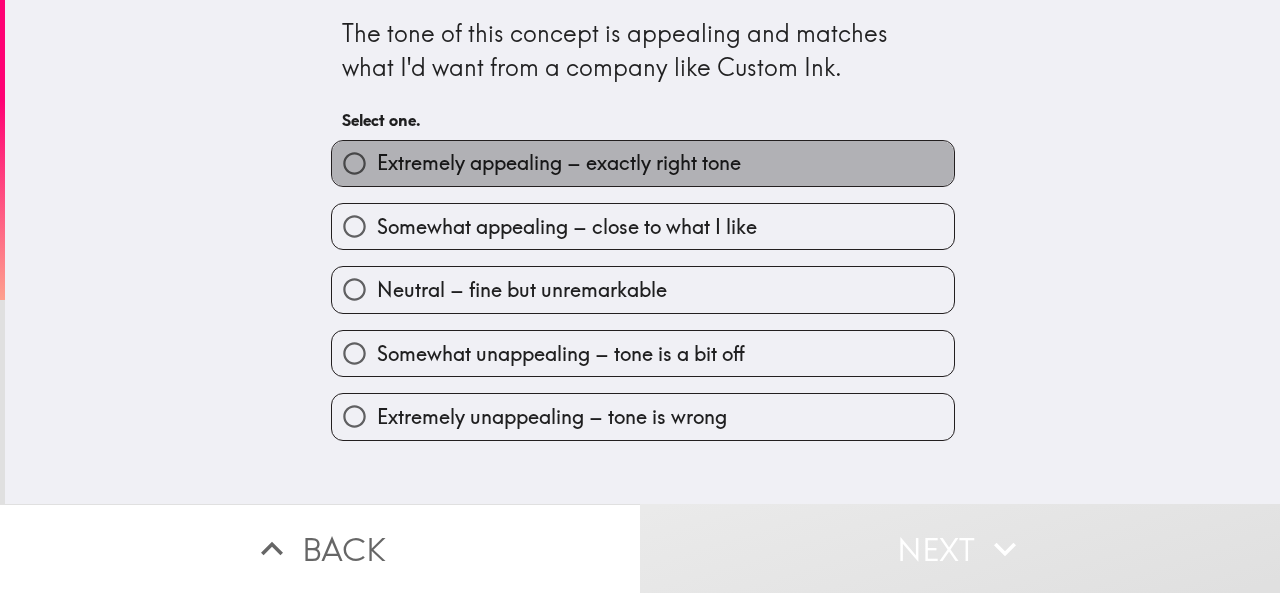 click on "Extremely appealing – exactly right tone" at bounding box center [559, 163] 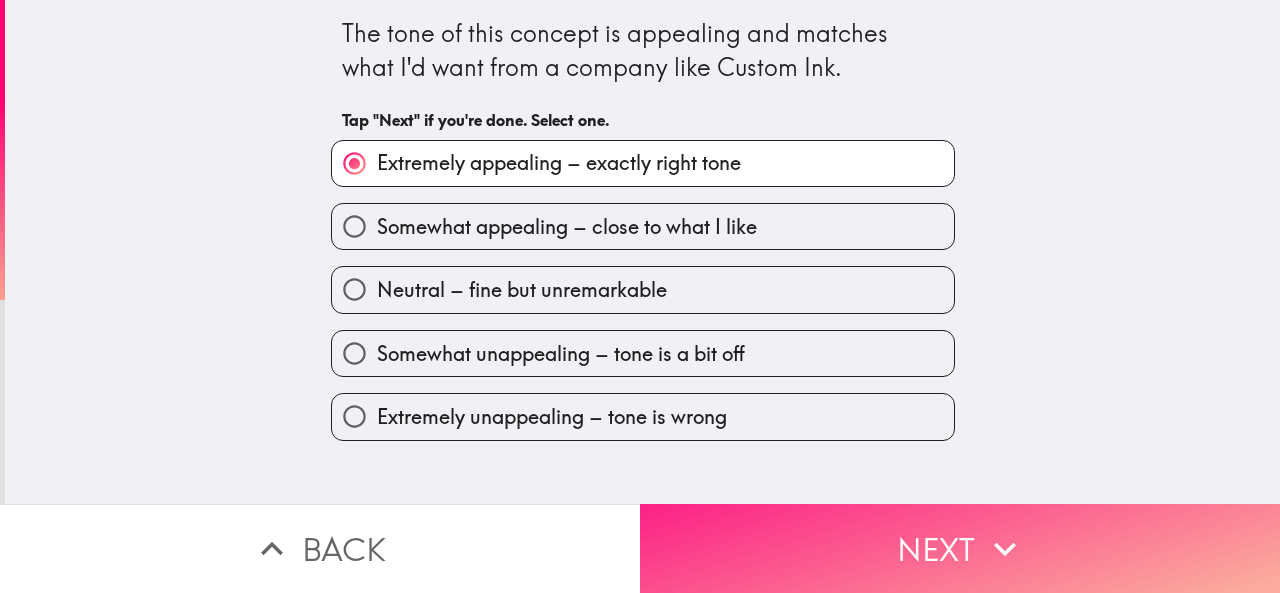 click on "Next" at bounding box center [960, 548] 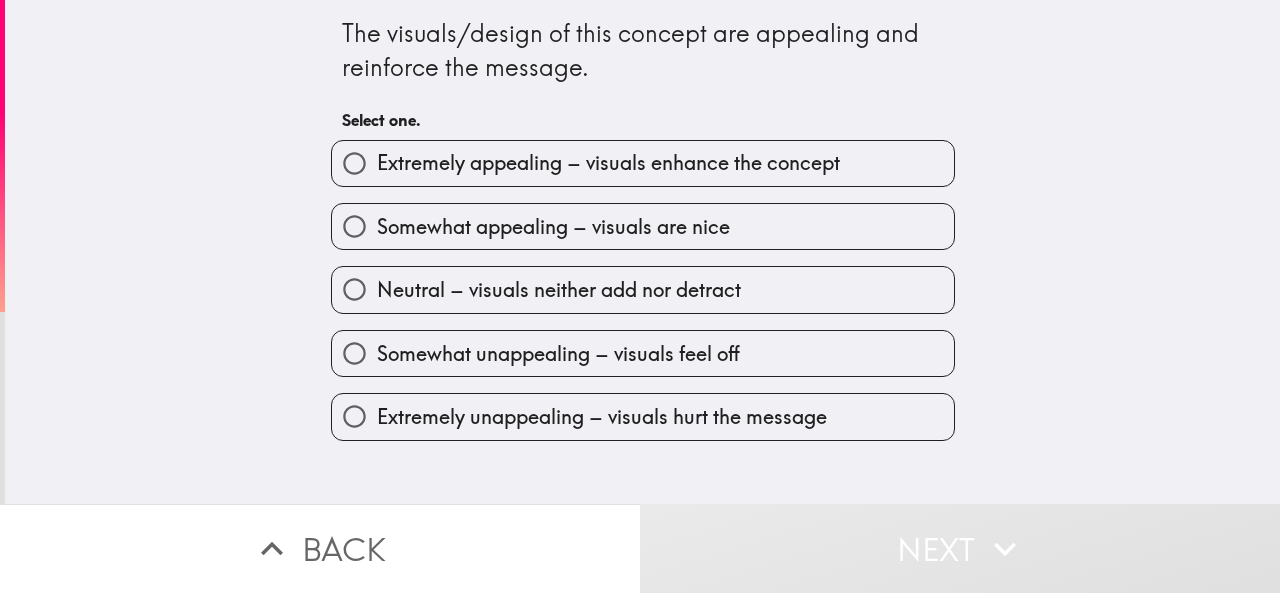 click on "Extremely appealing – visuals enhance the concept" at bounding box center [608, 163] 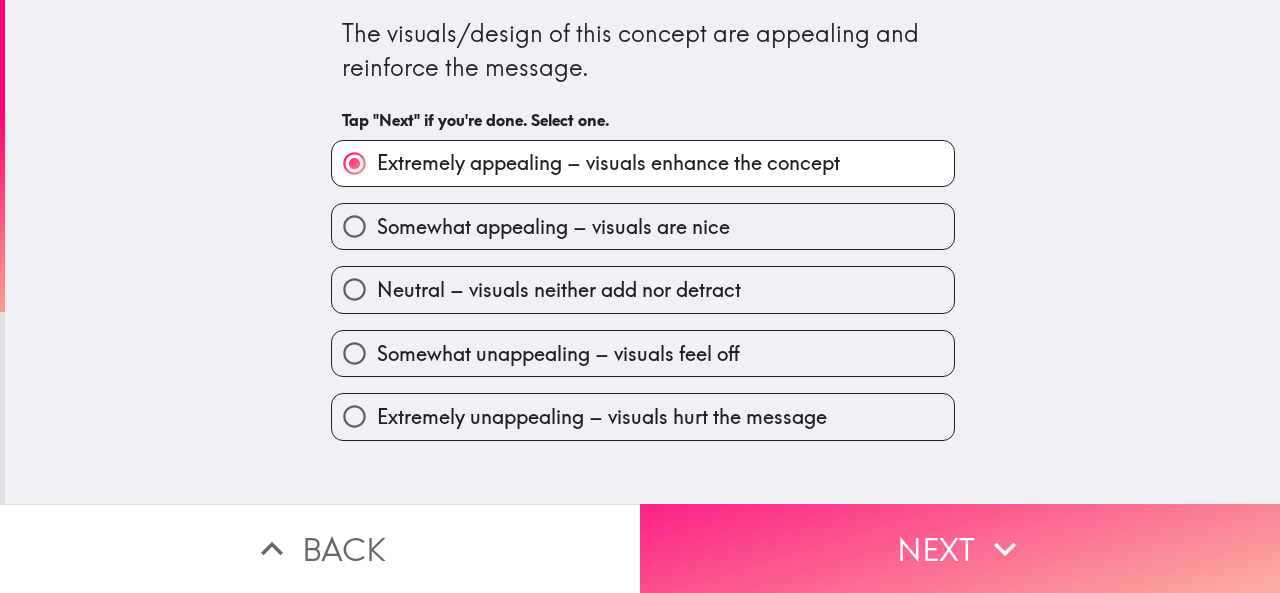 click on "Next" at bounding box center (960, 548) 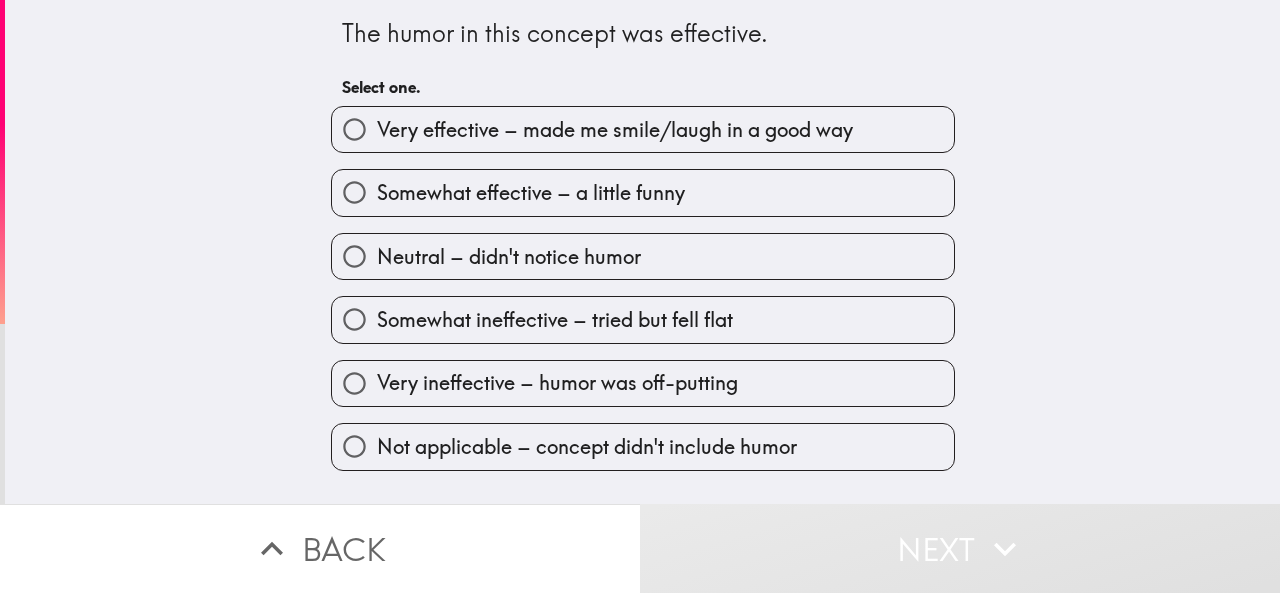 click on "Back" at bounding box center [320, 548] 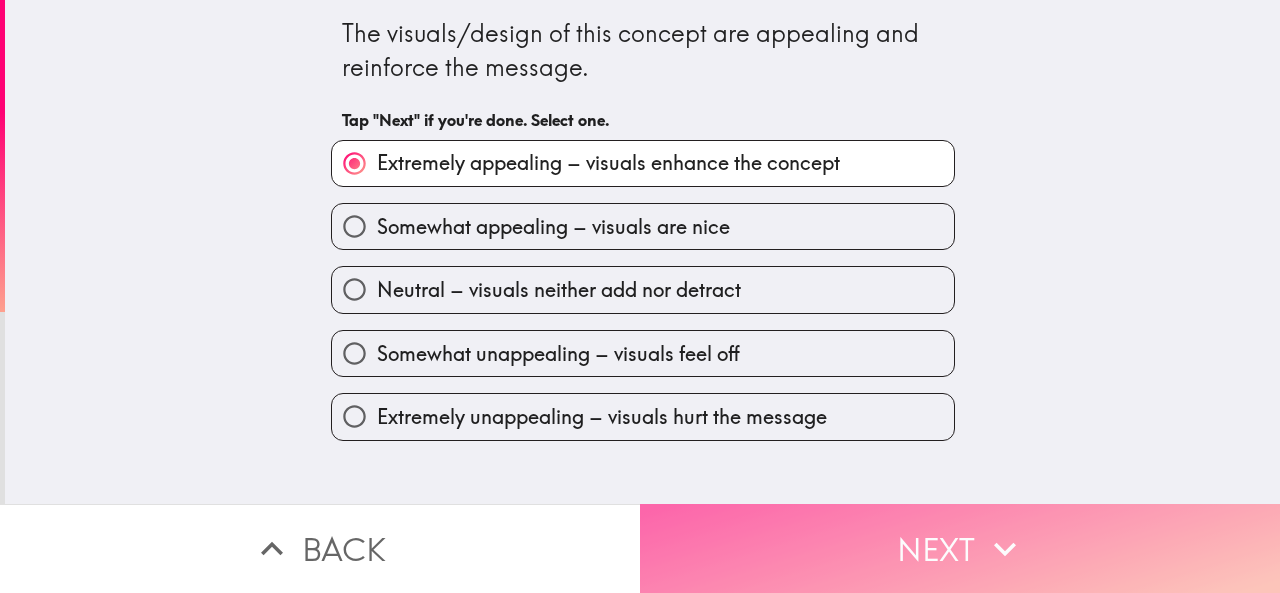 click on "Next" at bounding box center [960, 548] 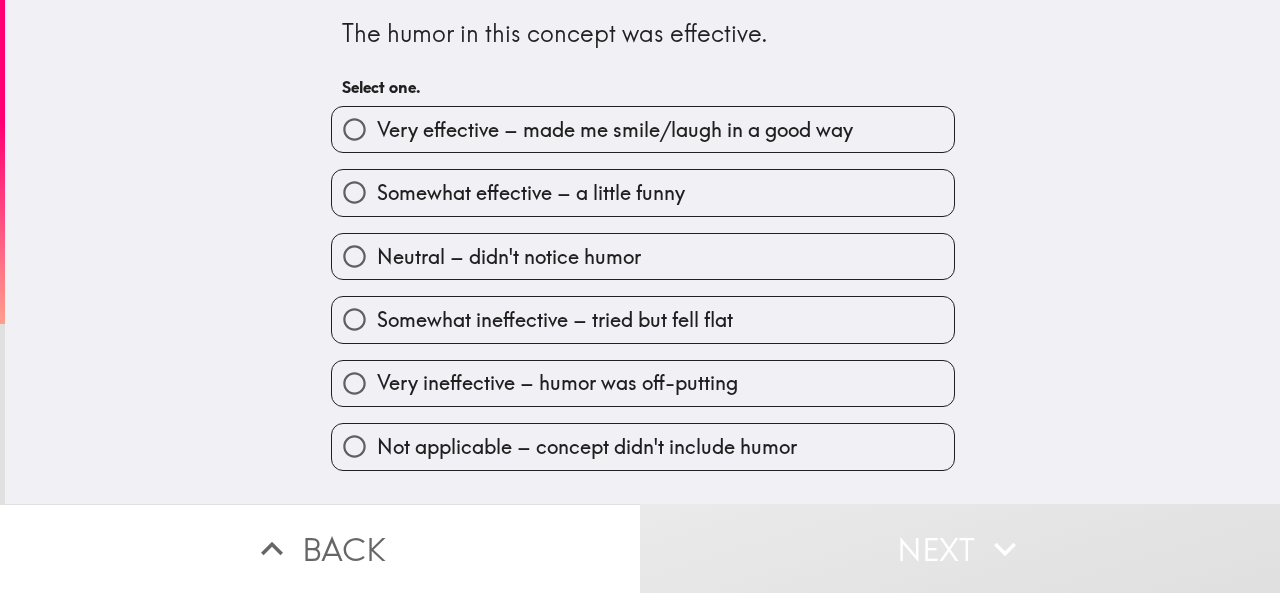 click on "Very effective – made me smile/laugh in a good way" at bounding box center (643, 129) 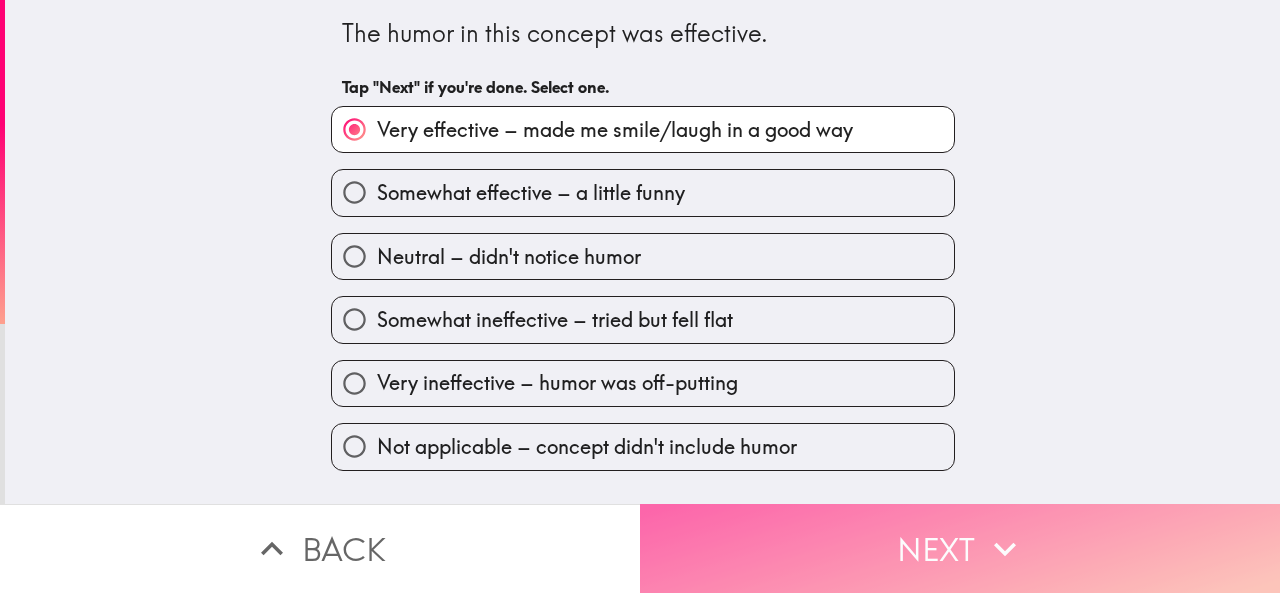 click on "Next" at bounding box center [960, 548] 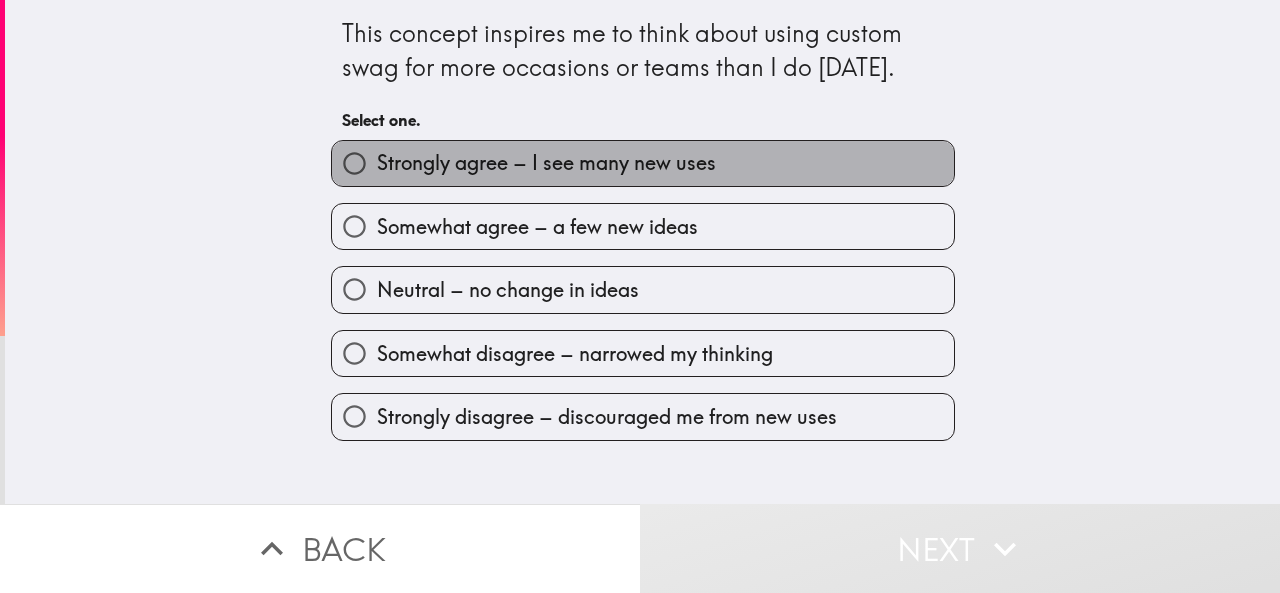 click on "Strongly agree – I see many new uses" at bounding box center [643, 163] 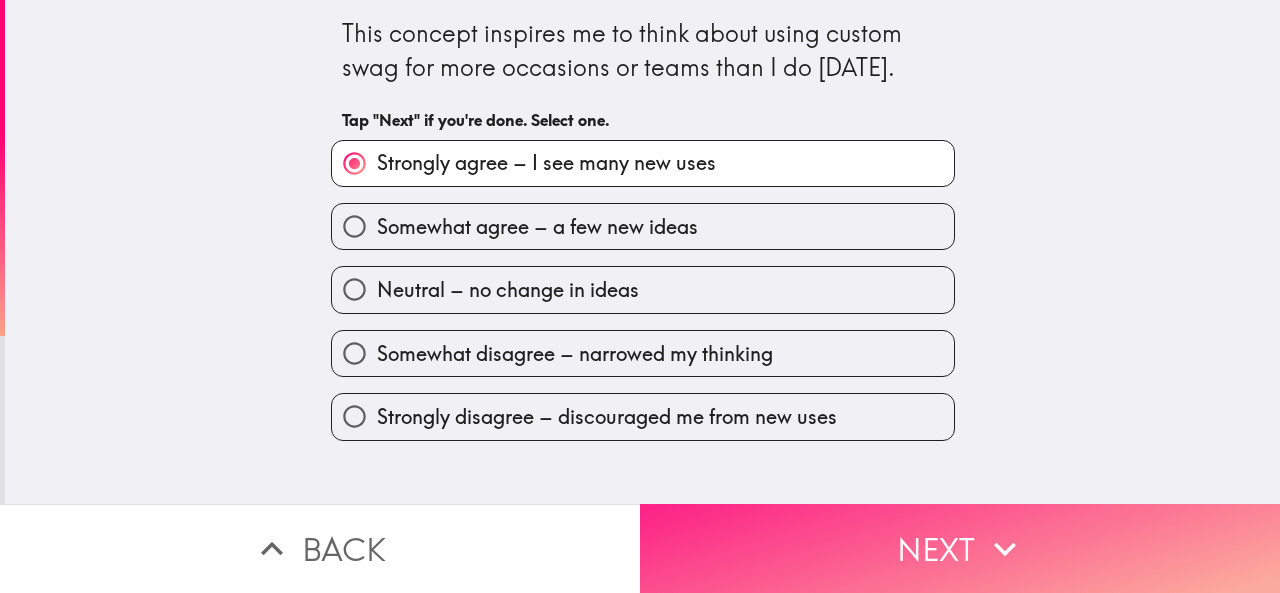 click on "Next" at bounding box center (960, 548) 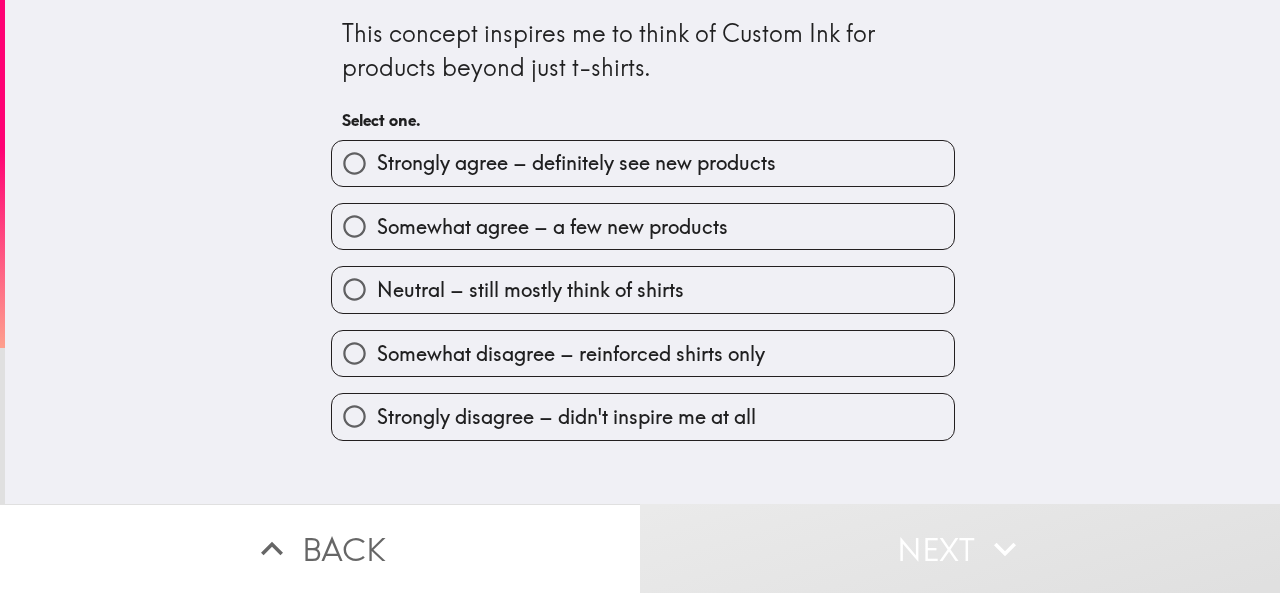 click on "Strongly agree – definitely see new products" at bounding box center [576, 163] 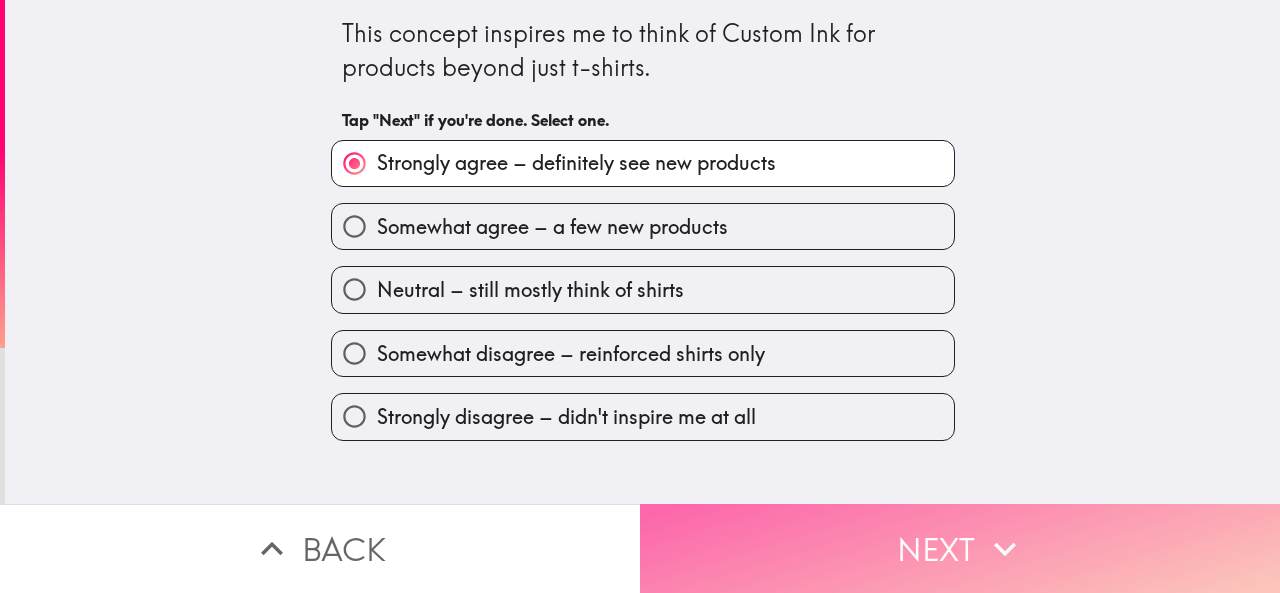 click on "Next" at bounding box center (960, 548) 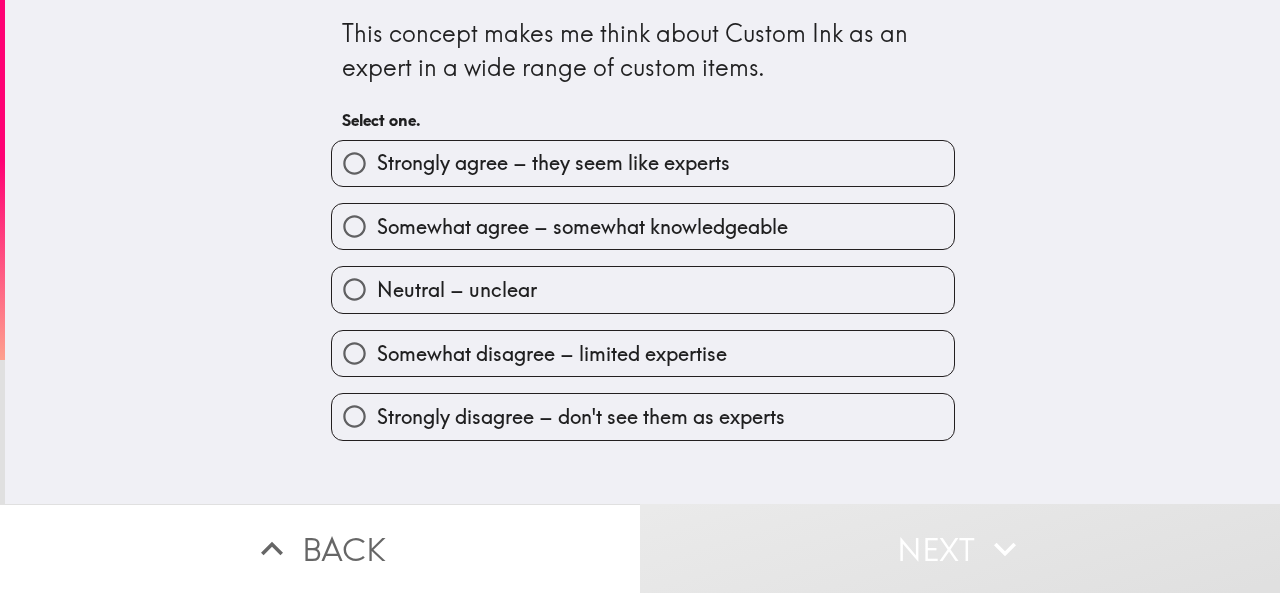 click on "Strongly agree – they seem like experts" at bounding box center [553, 163] 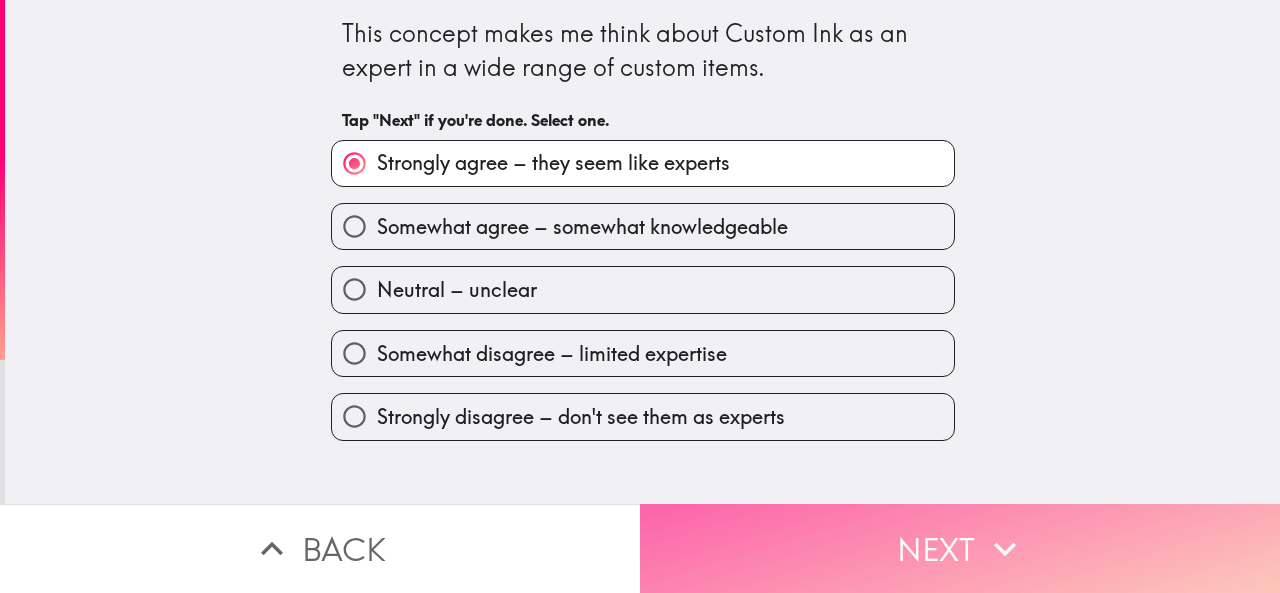 click on "Next" at bounding box center [960, 548] 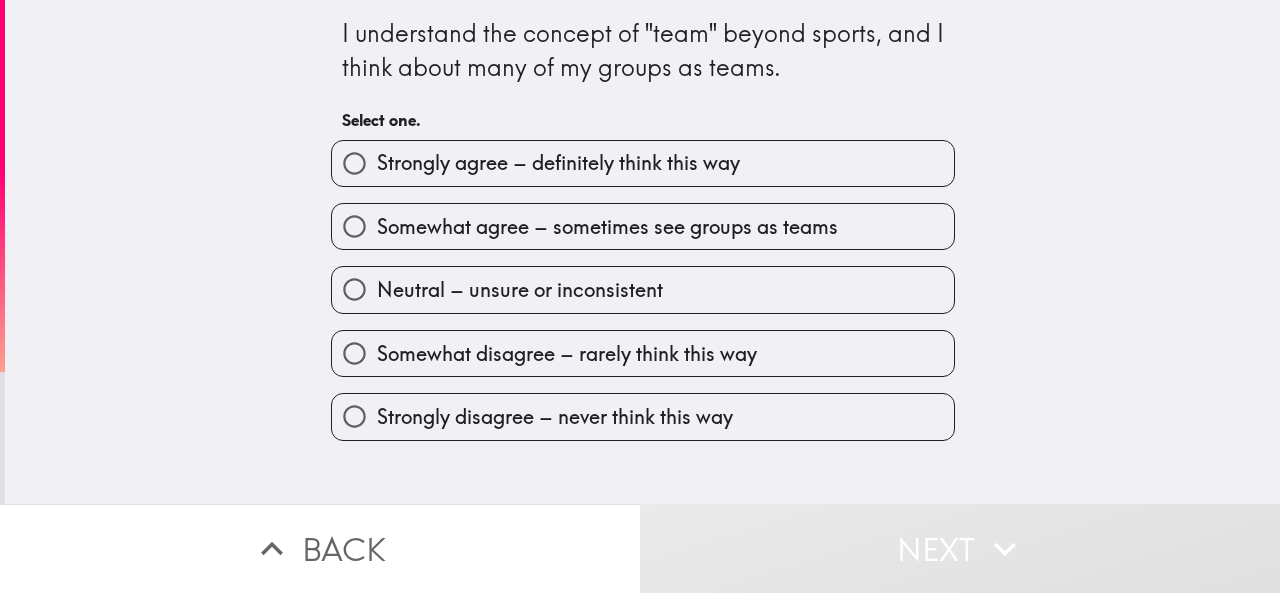 click on "Strongly agree – definitely think this way" at bounding box center [558, 163] 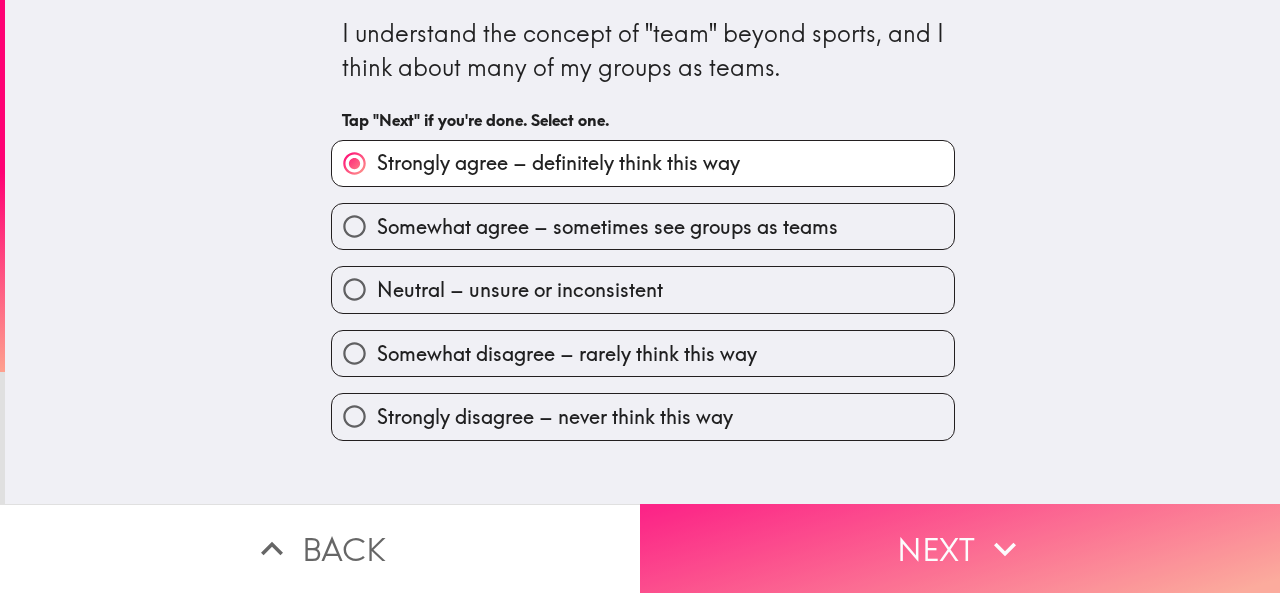click on "Next" at bounding box center (960, 548) 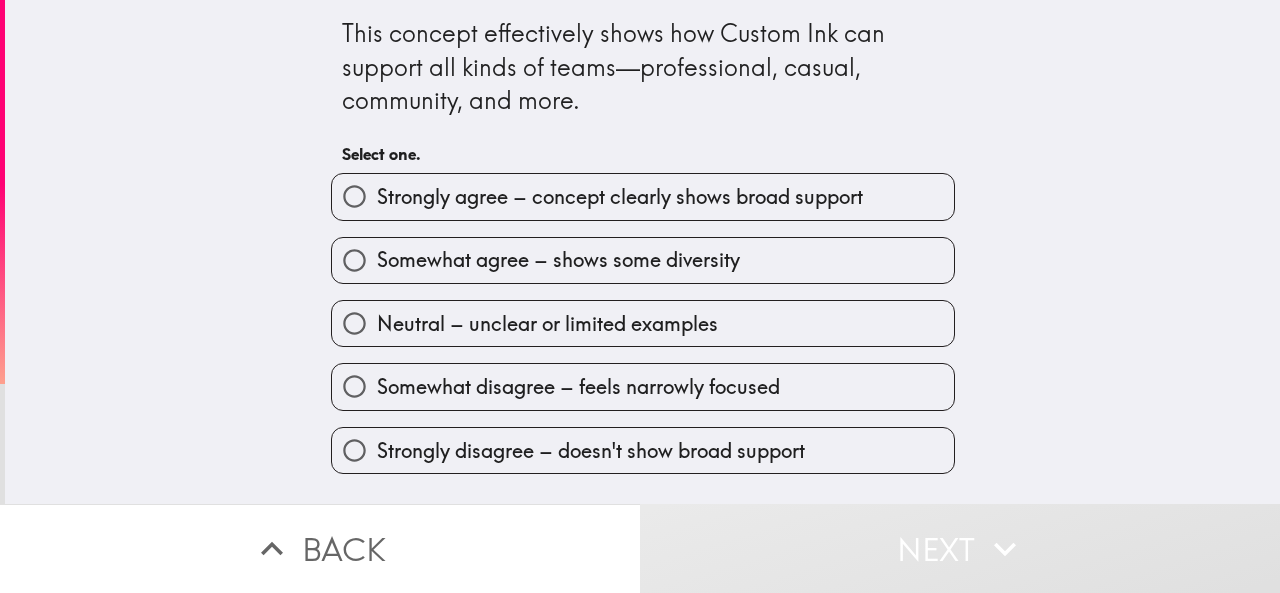 click on "Somewhat agree – shows some diversity" at bounding box center (635, 252) 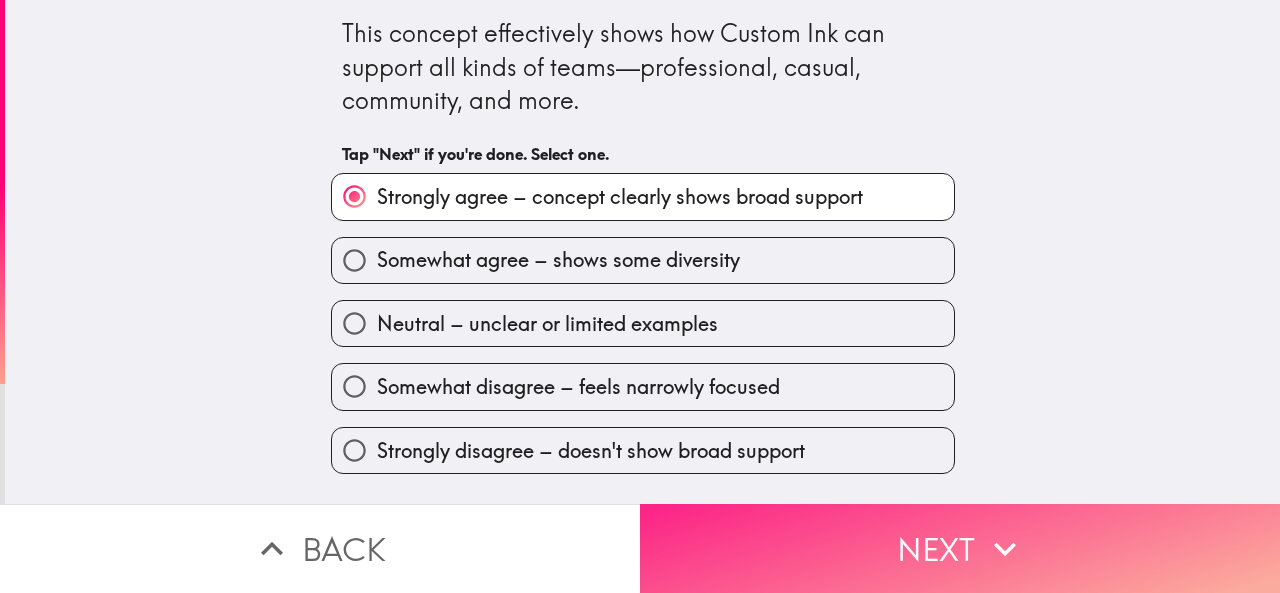click on "Next" at bounding box center [960, 548] 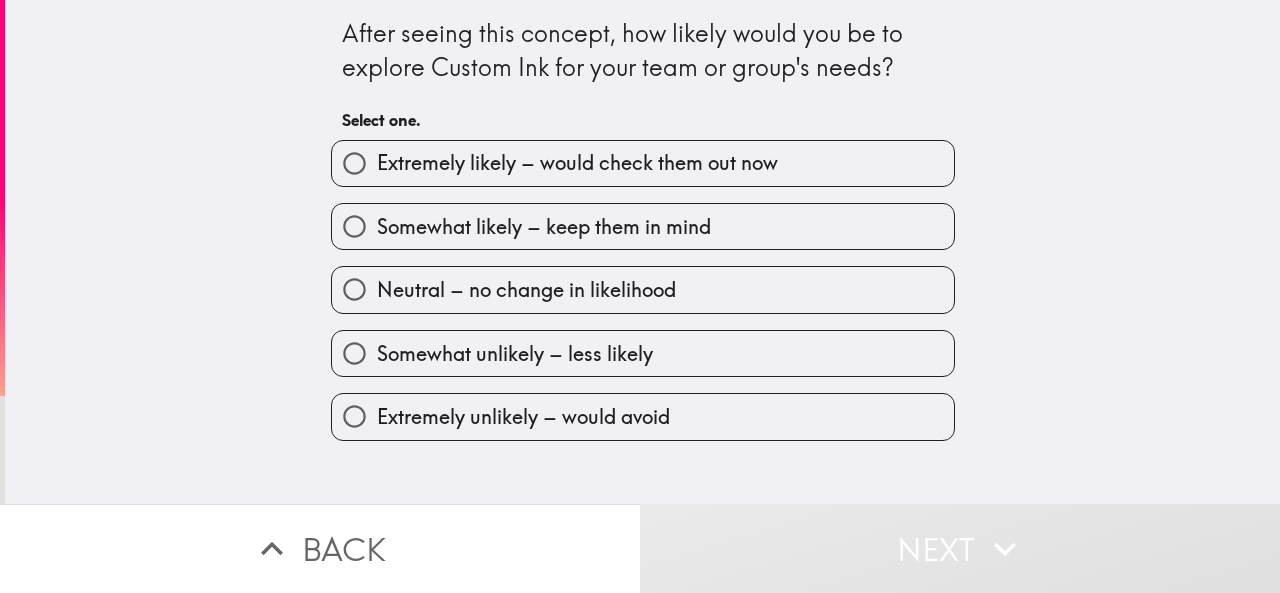 click on "Extremely likely – would check them out now" at bounding box center [577, 163] 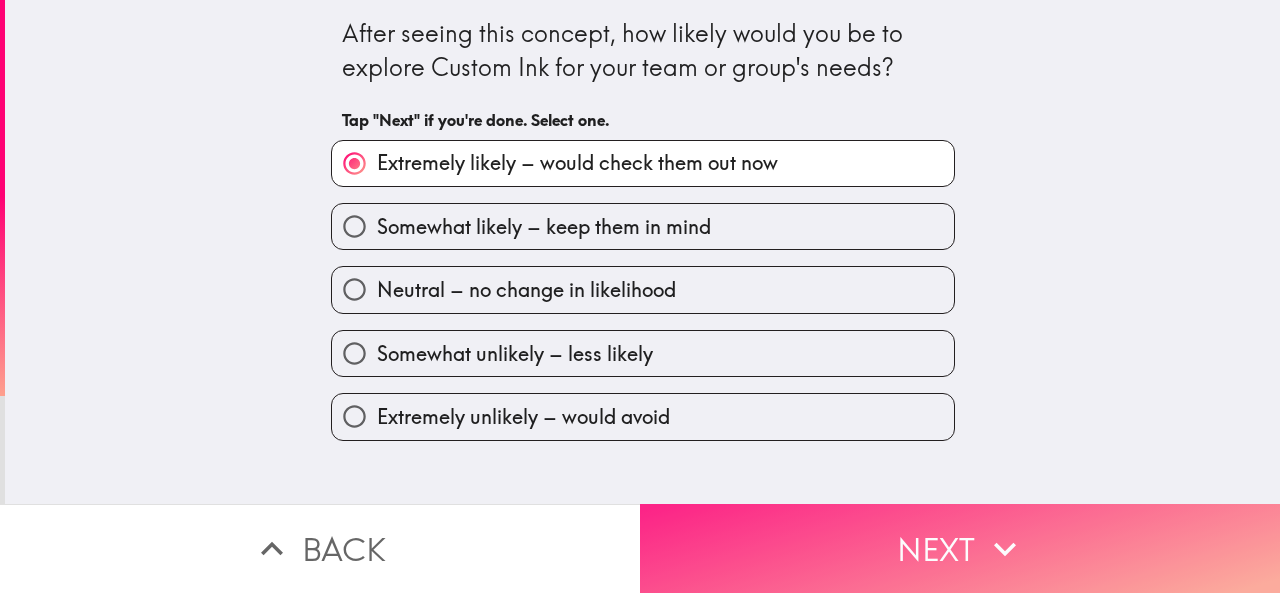 click on "Next" at bounding box center [960, 548] 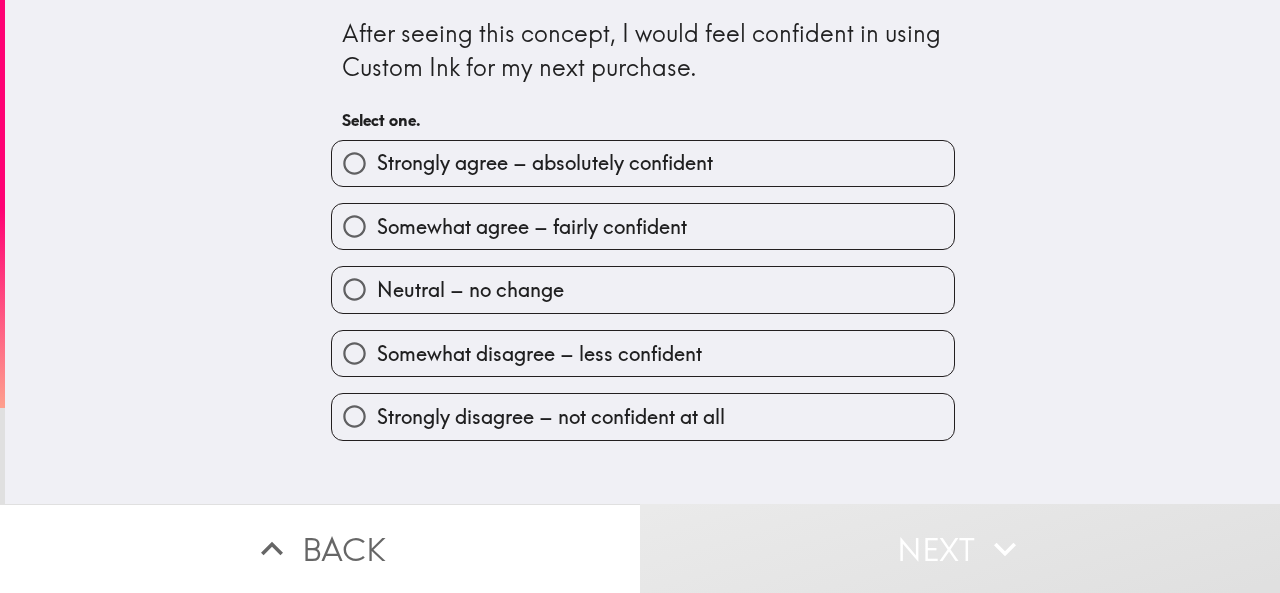 click on "Strongly agree – absolutely confident" at bounding box center [545, 163] 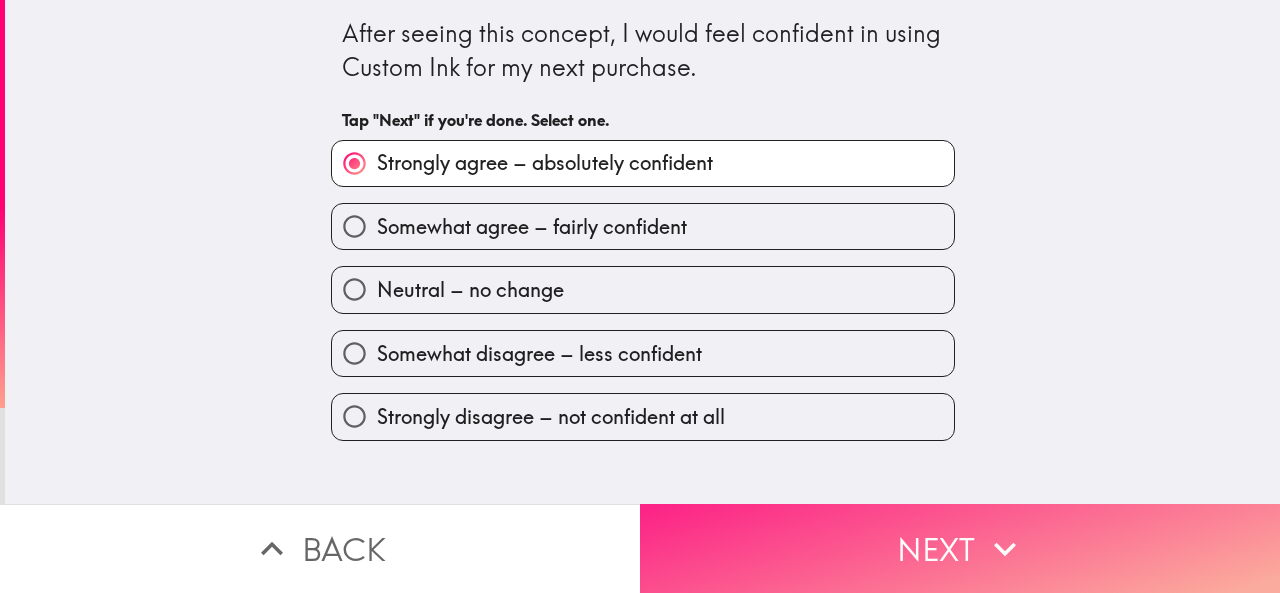 click on "Next" at bounding box center [960, 548] 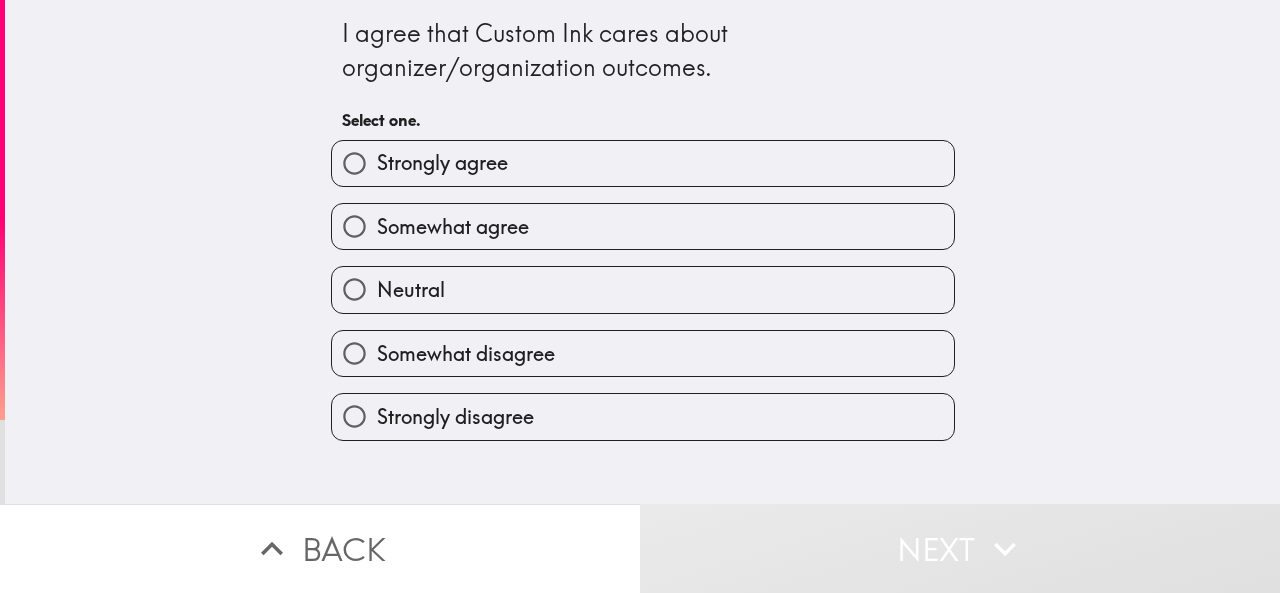 click on "Strongly agree" at bounding box center (643, 163) 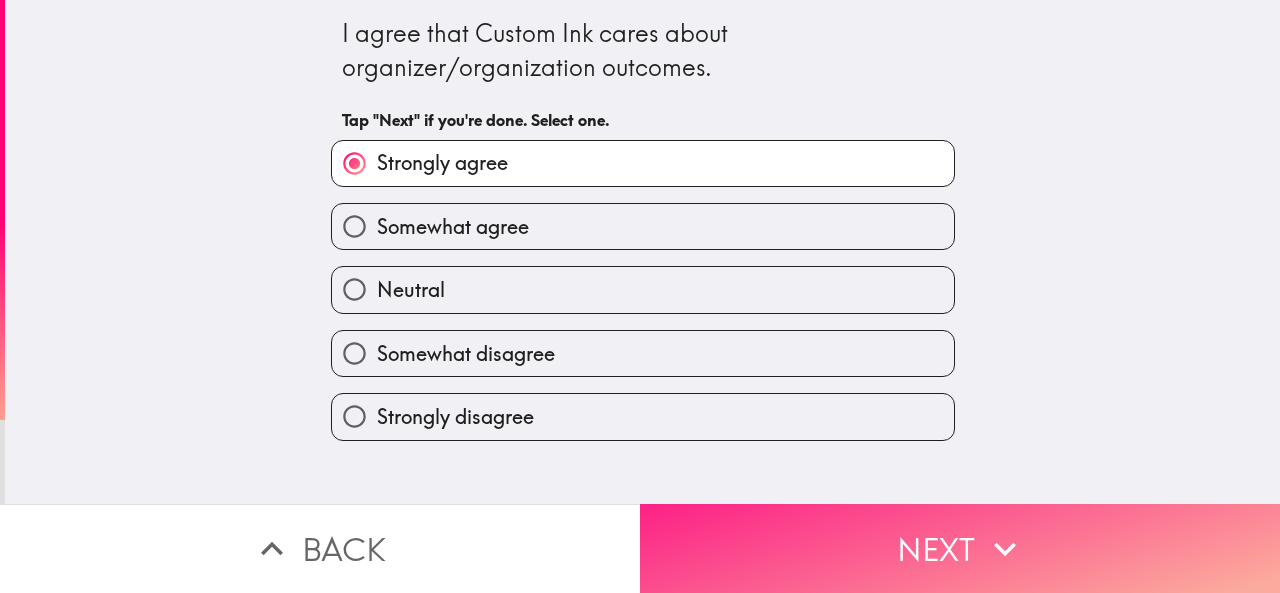 click on "Next" at bounding box center [960, 548] 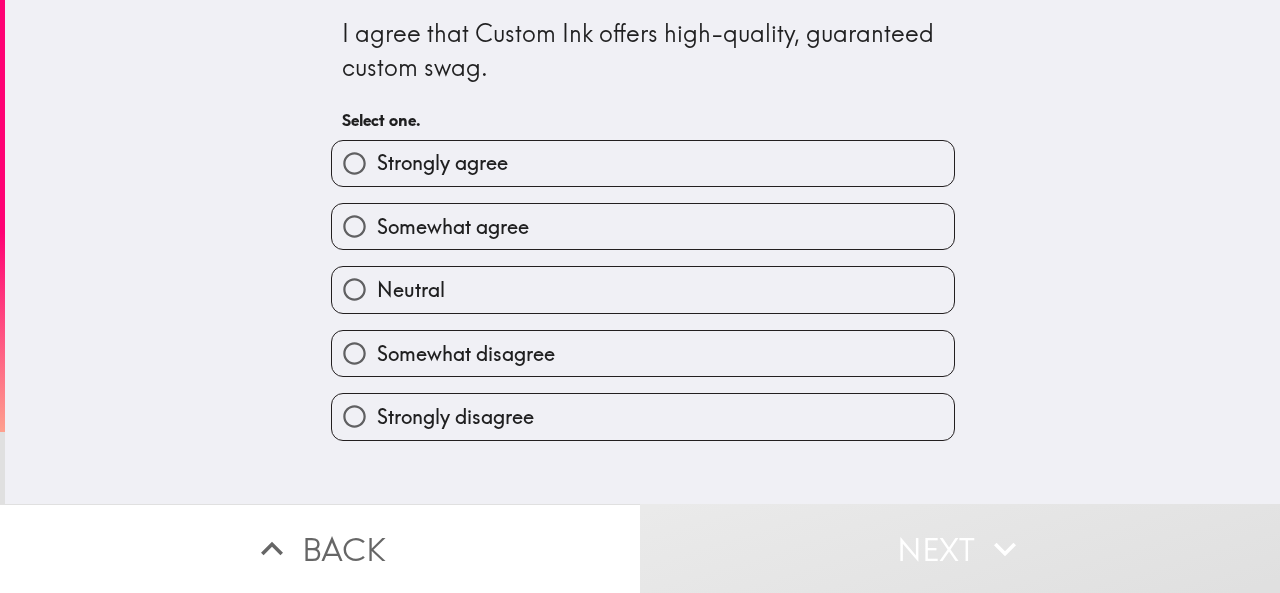 click on "Strongly agree" at bounding box center (442, 163) 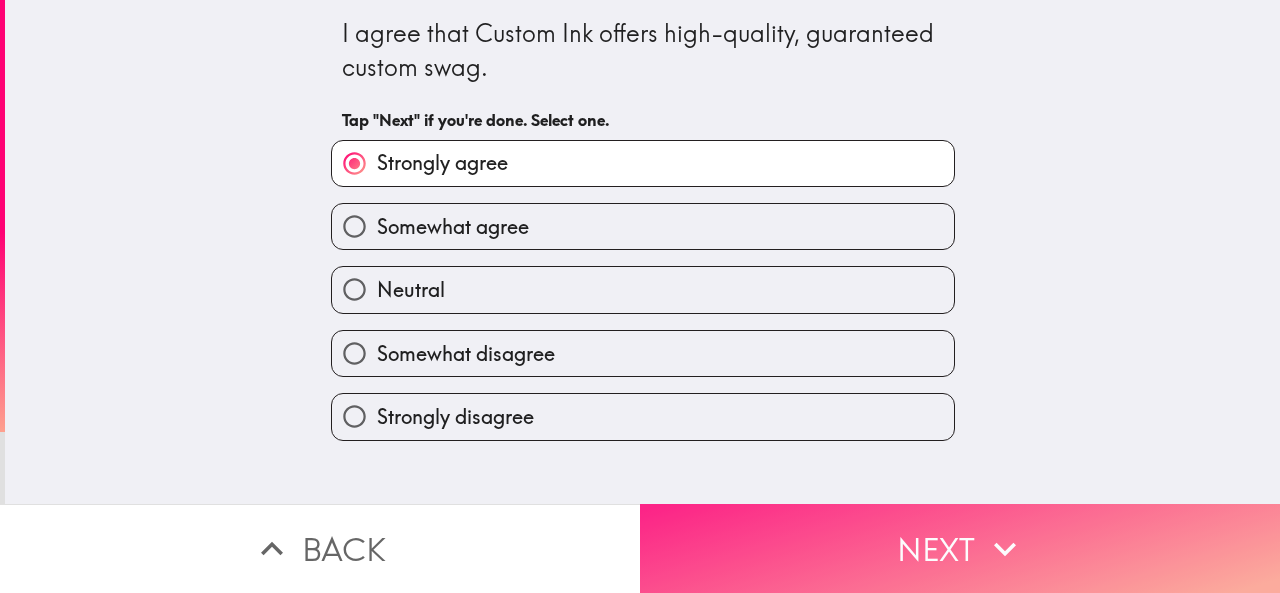 click on "Next" at bounding box center (960, 548) 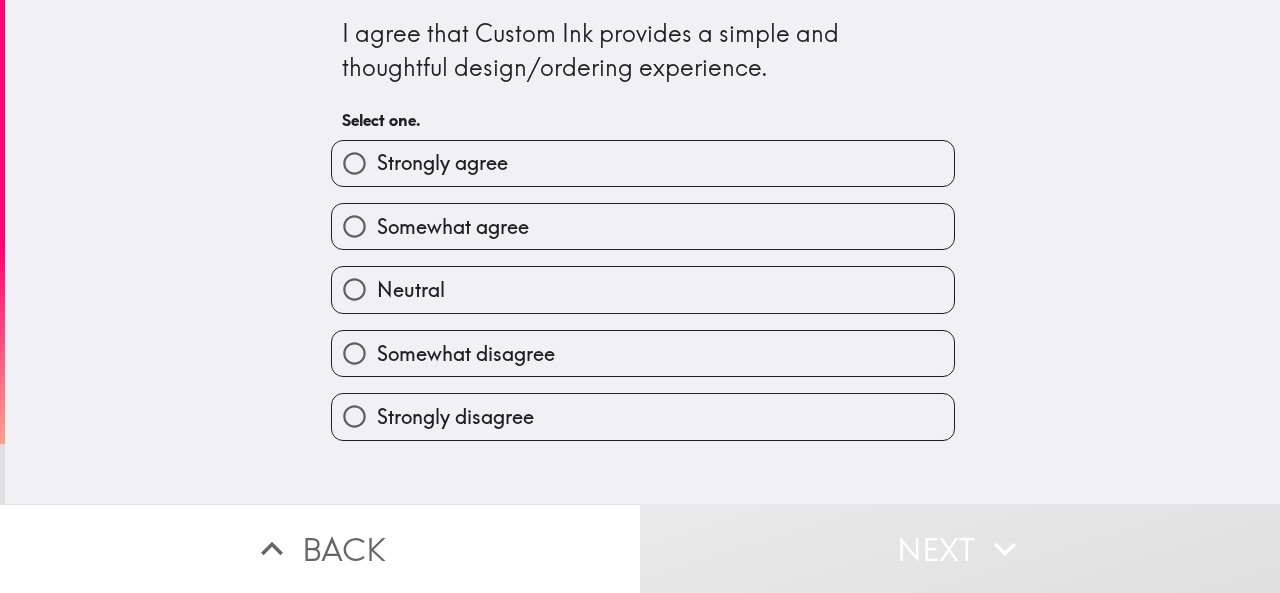 click on "Strongly agree" at bounding box center [442, 163] 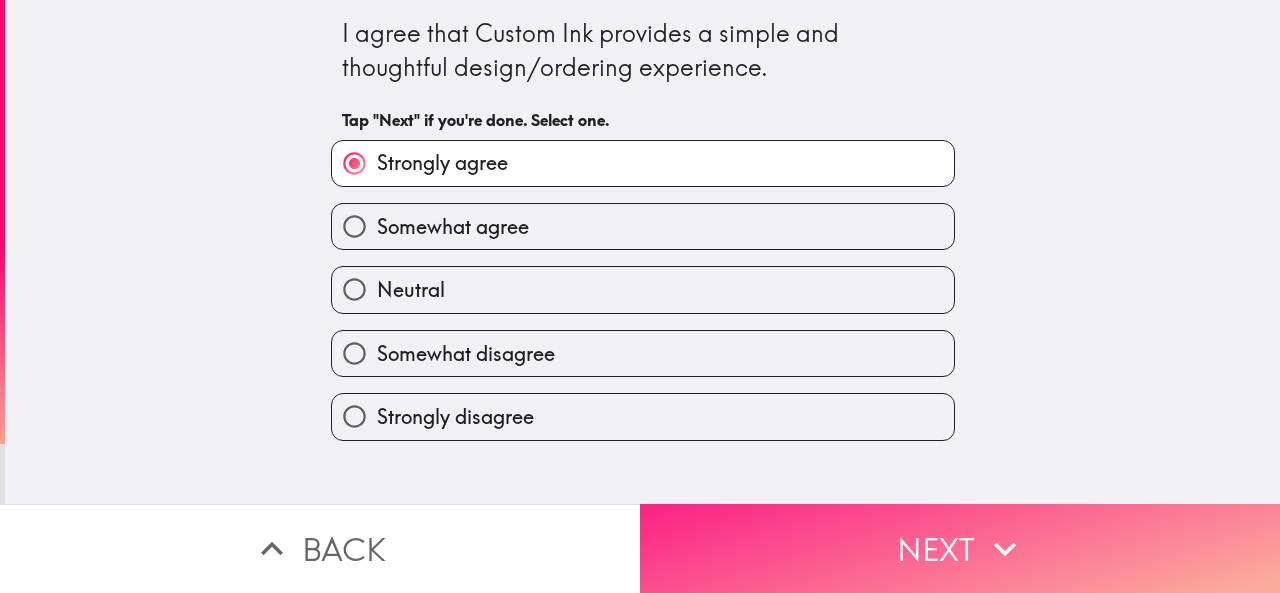 click on "Next" at bounding box center (960, 548) 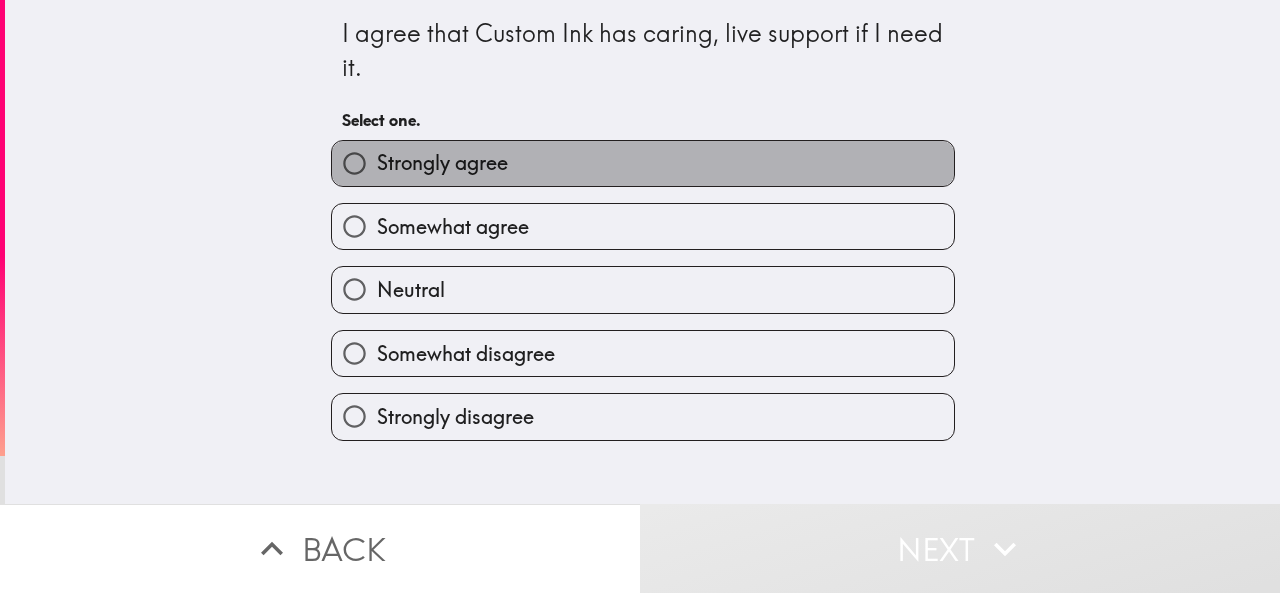 click on "Strongly agree" at bounding box center (643, 163) 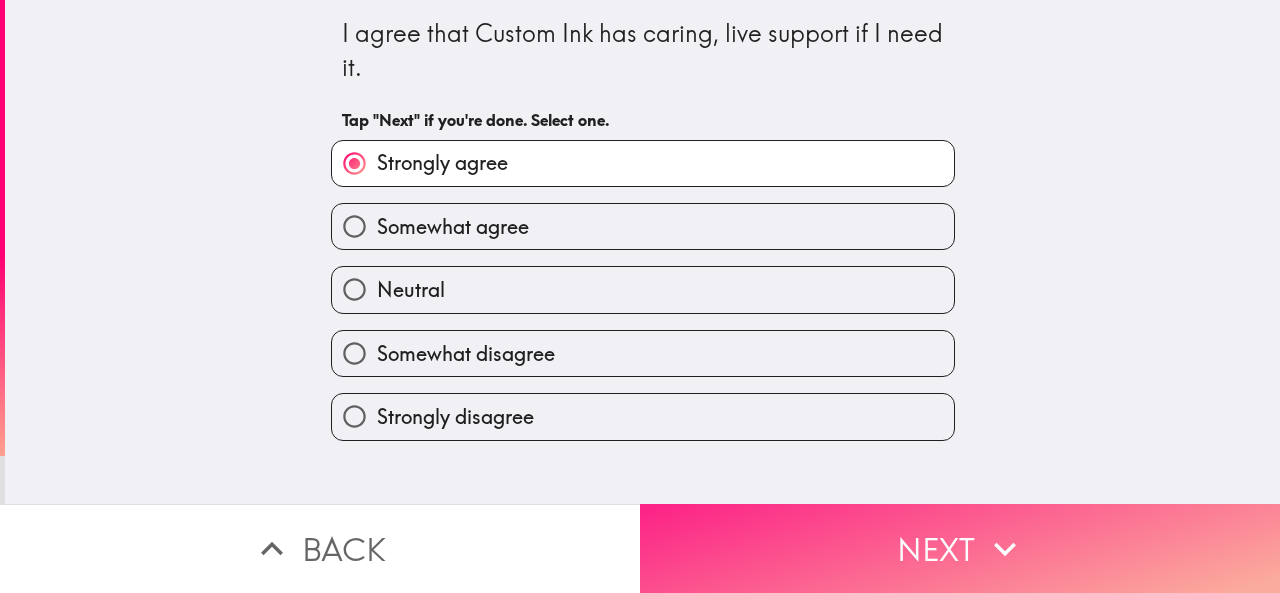 click on "Next" at bounding box center (960, 548) 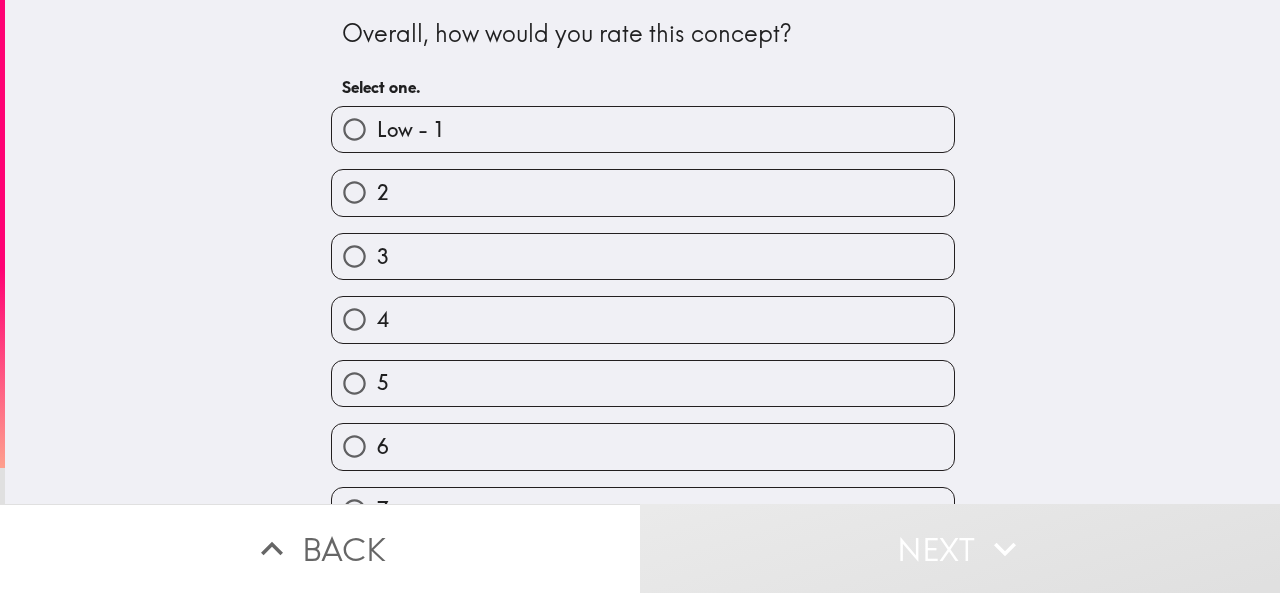 click on "6" at bounding box center (643, 446) 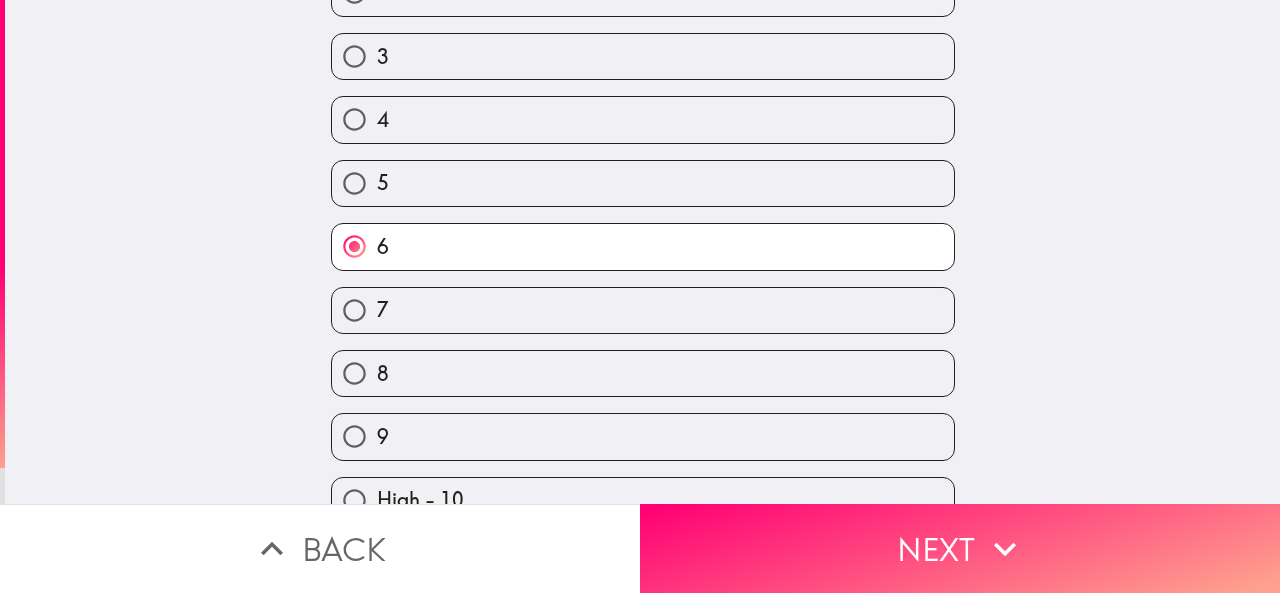 scroll, scrollTop: 241, scrollLeft: 0, axis: vertical 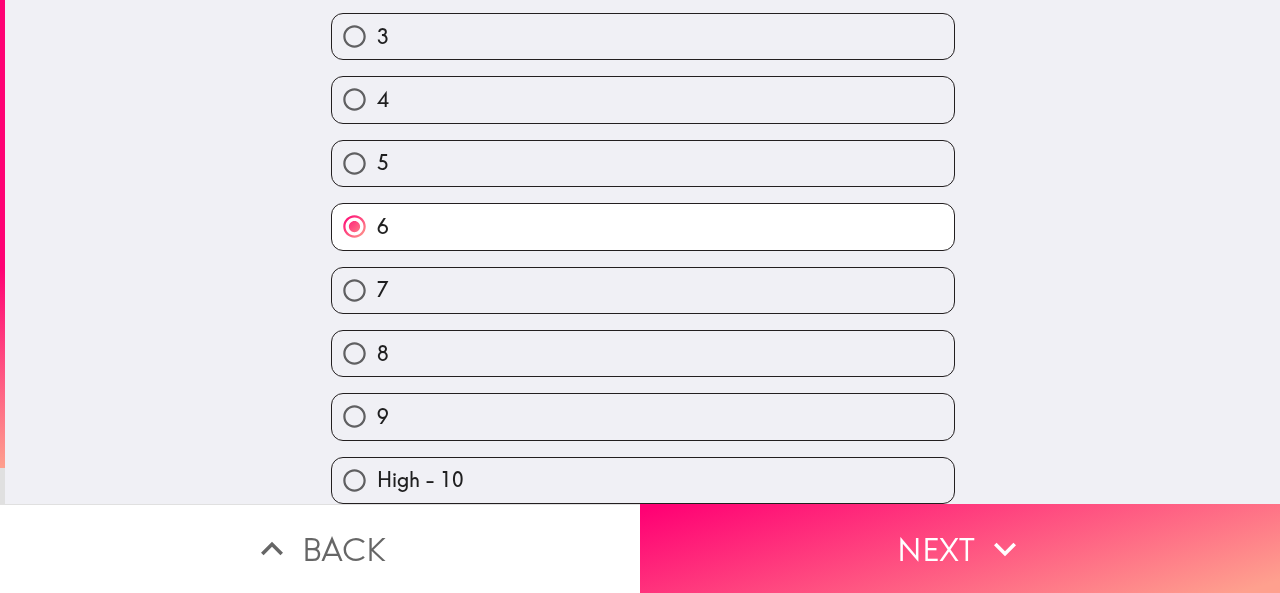 click on "High - 10" at bounding box center [420, 480] 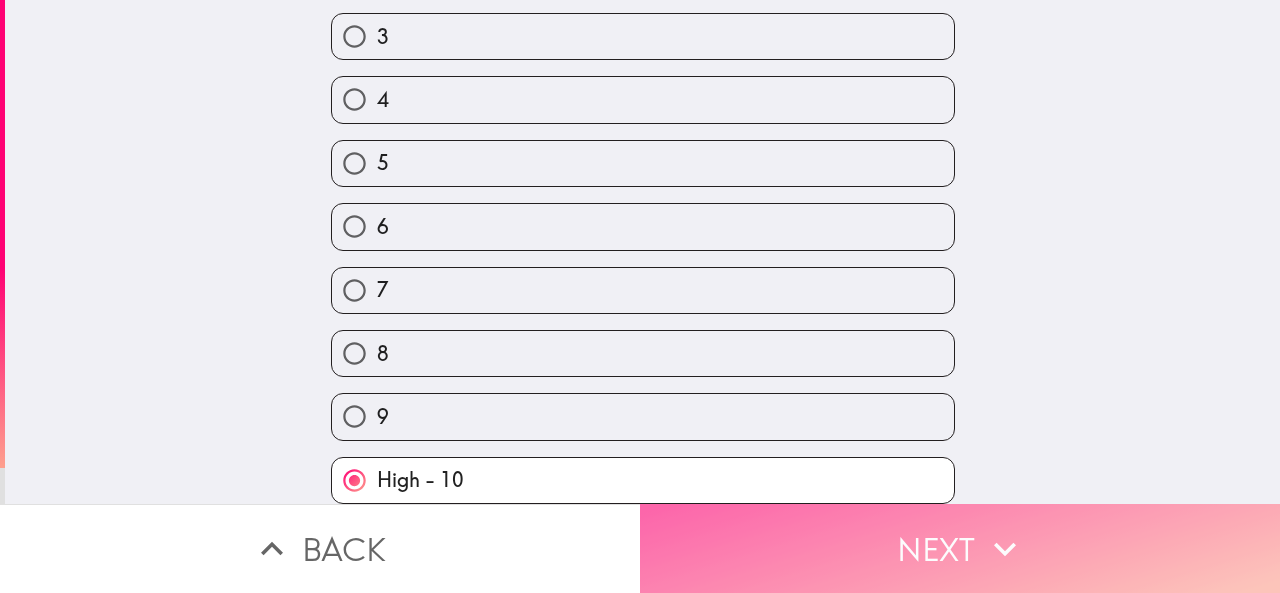 click on "Next" at bounding box center (960, 548) 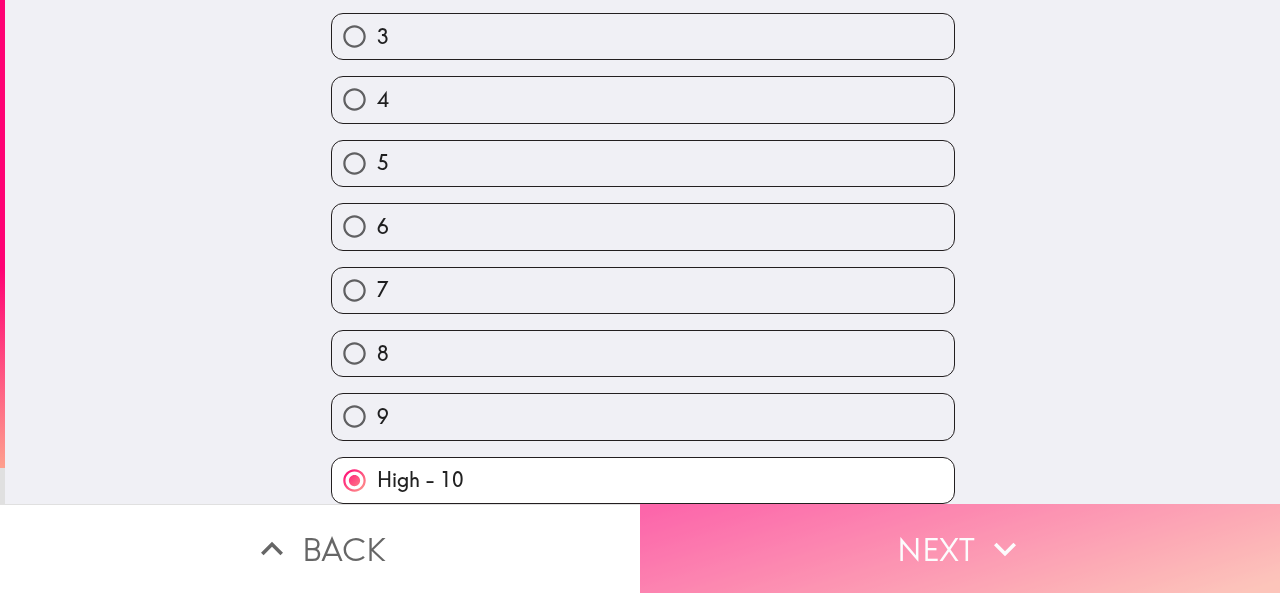 scroll, scrollTop: 0, scrollLeft: 0, axis: both 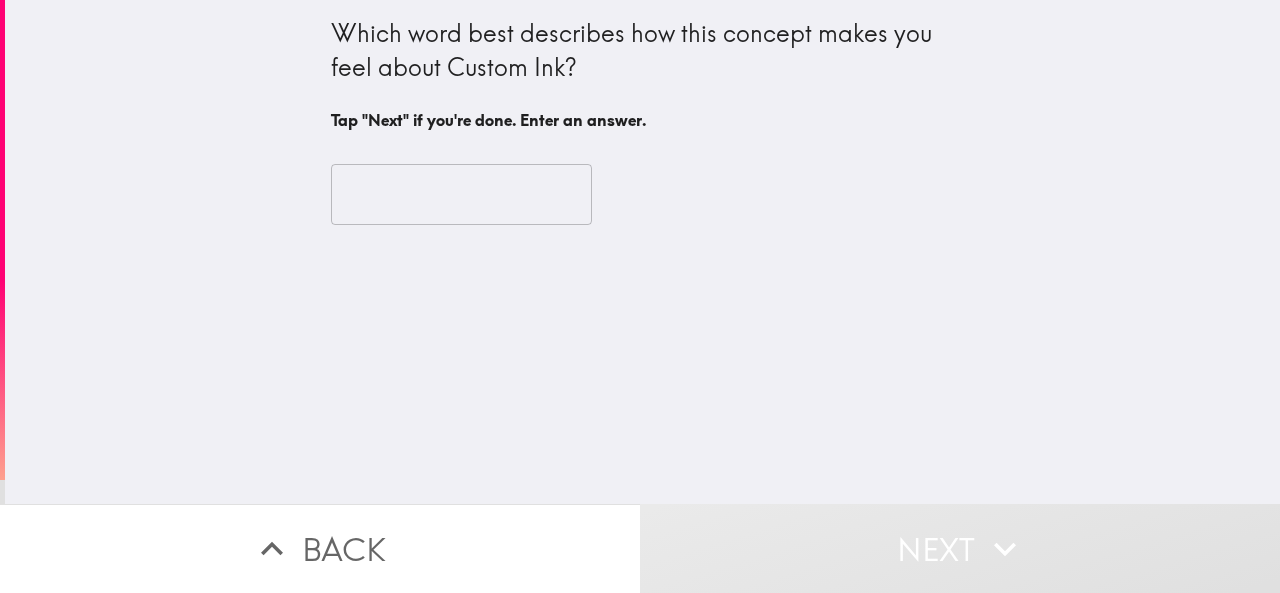 click at bounding box center (461, 195) 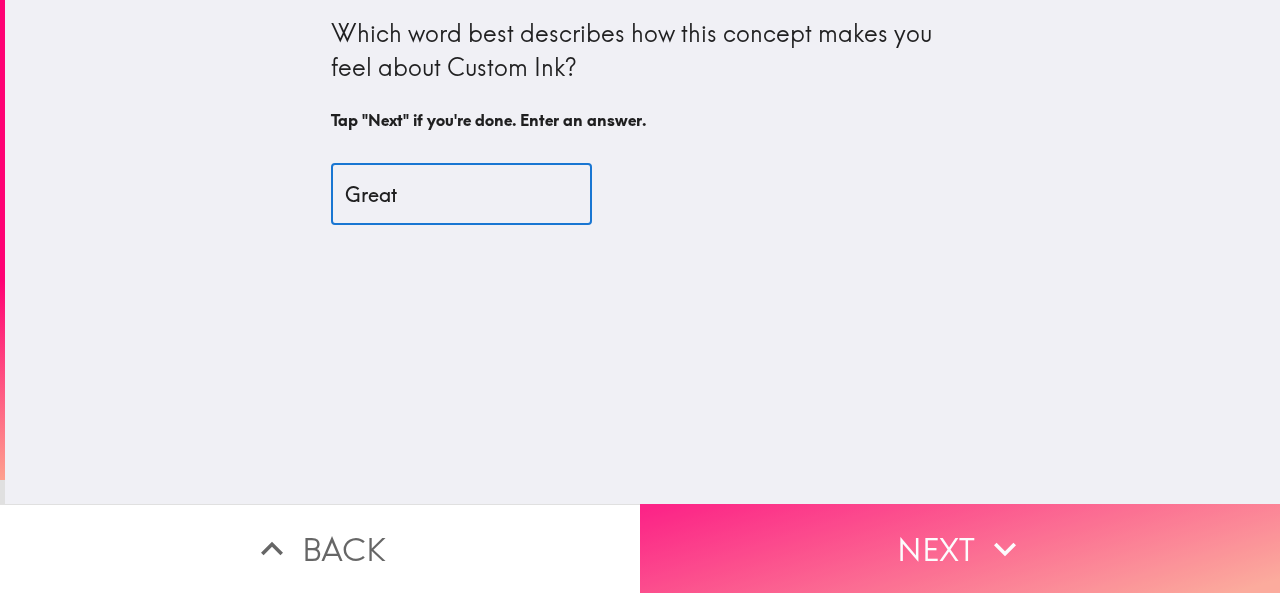 type on "Great" 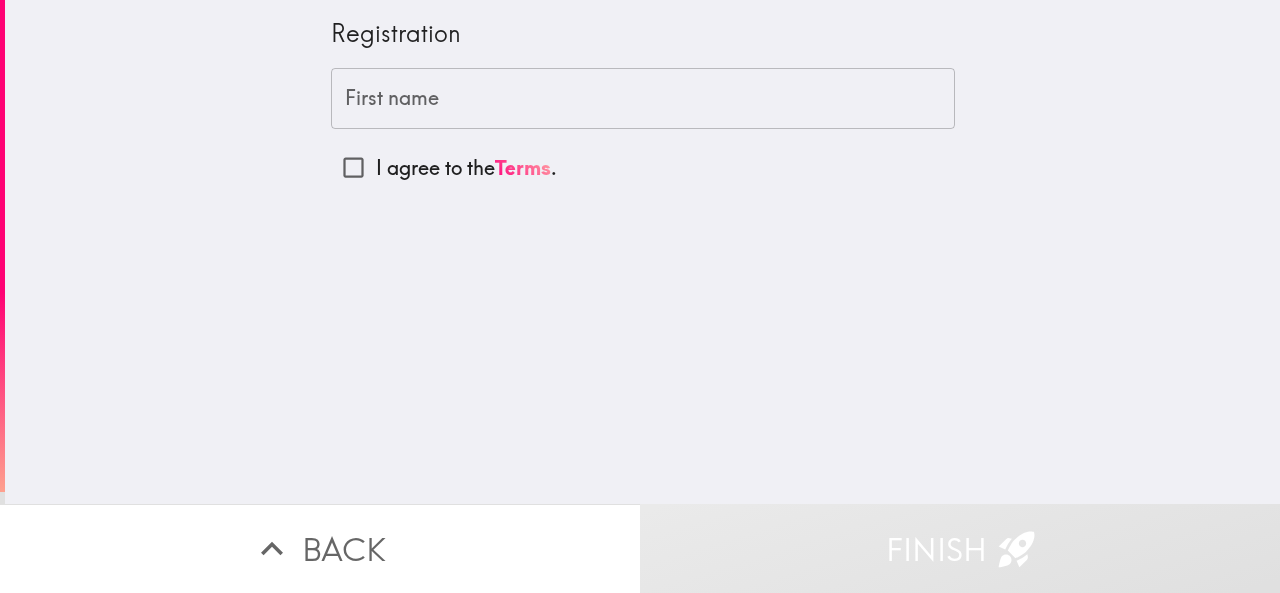 click on "First name First name" at bounding box center [643, 99] 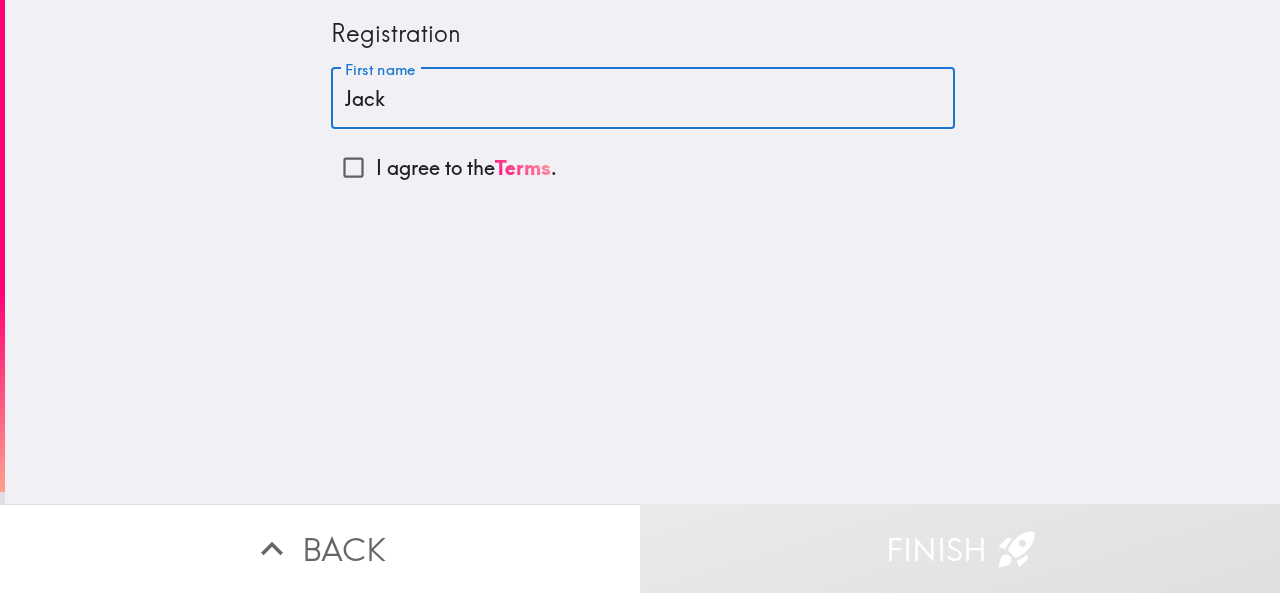 type on "Jack" 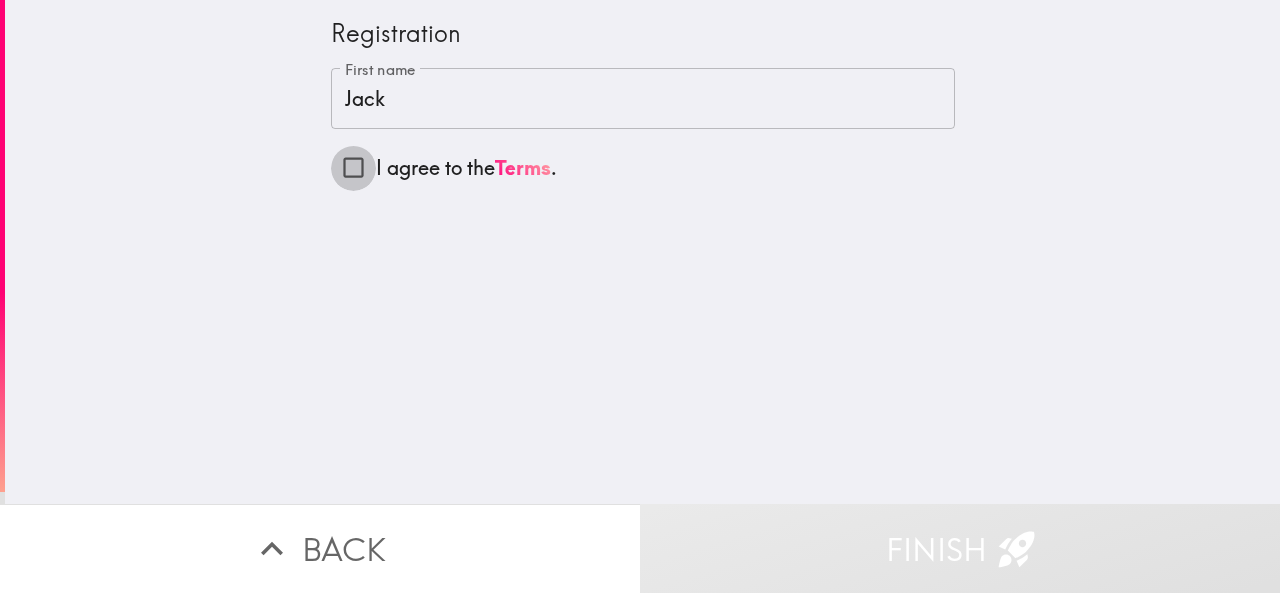 click on "I agree to the  Terms ." at bounding box center [353, 167] 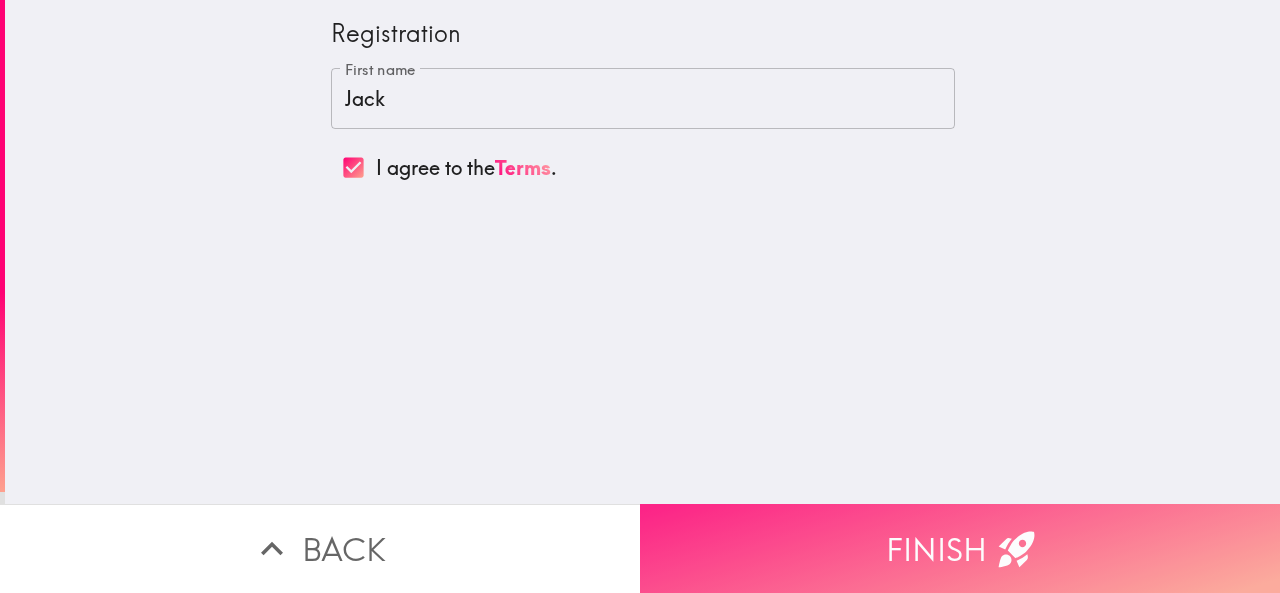 click on "Finish" at bounding box center (960, 548) 